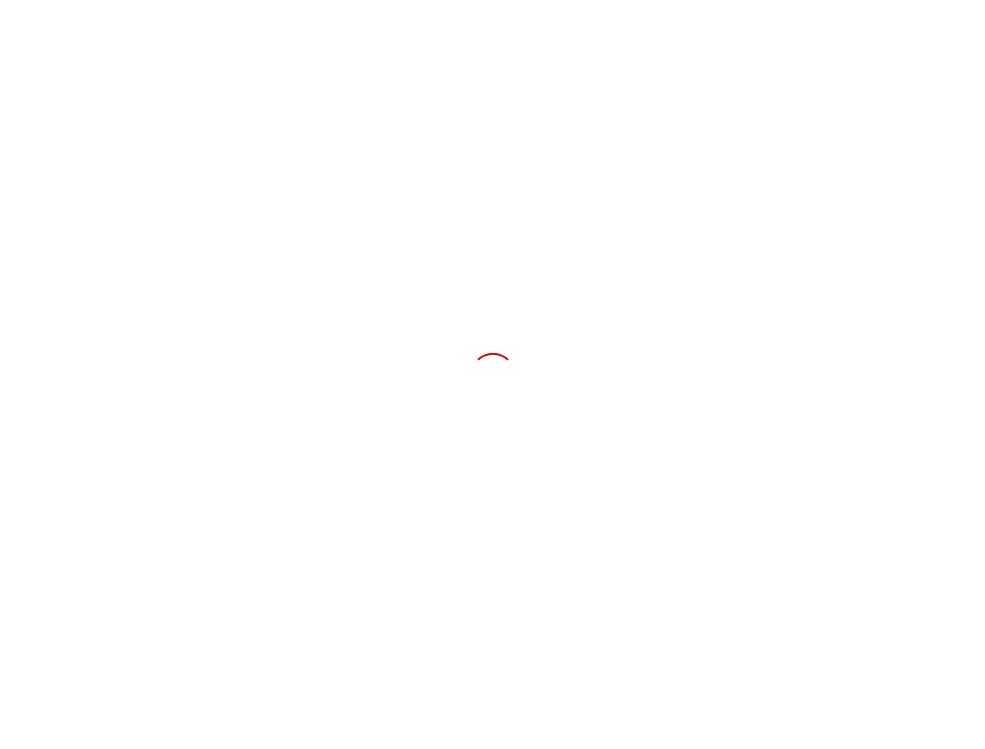 scroll, scrollTop: 0, scrollLeft: 0, axis: both 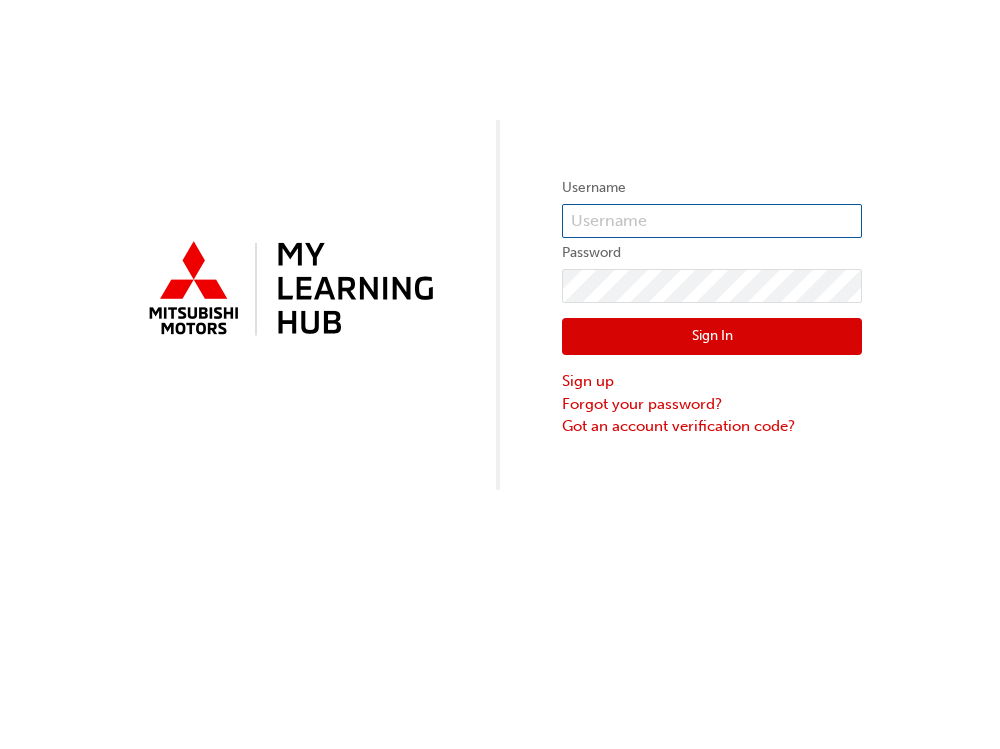 type on "[USERNAME]" 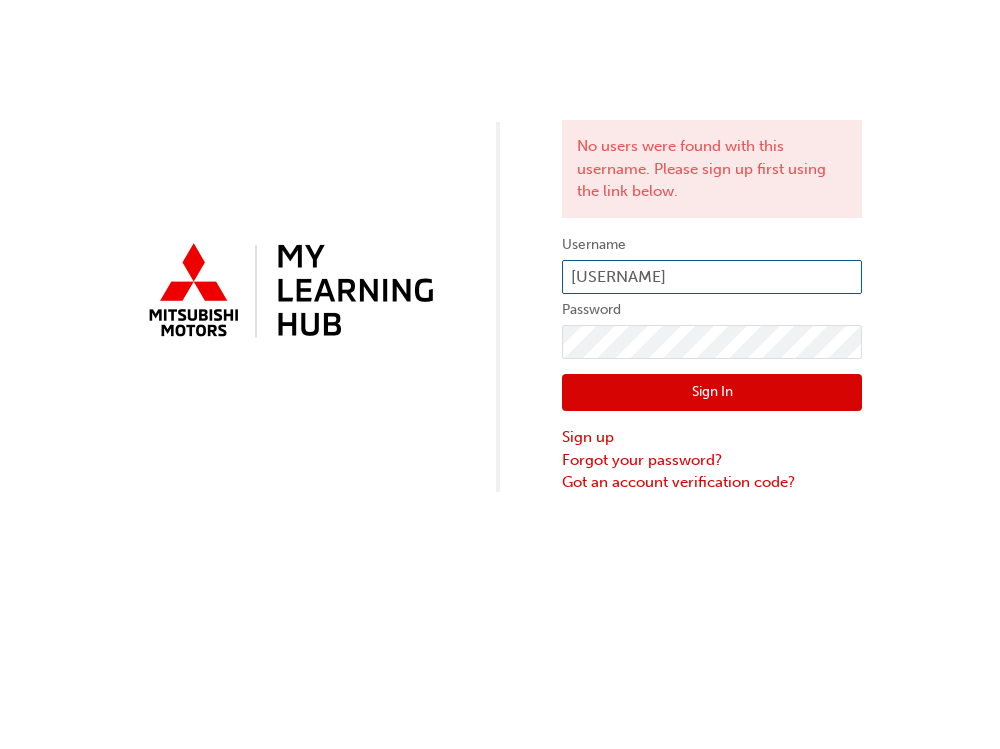 drag, startPoint x: 719, startPoint y: 287, endPoint x: 283, endPoint y: 313, distance: 436.77454 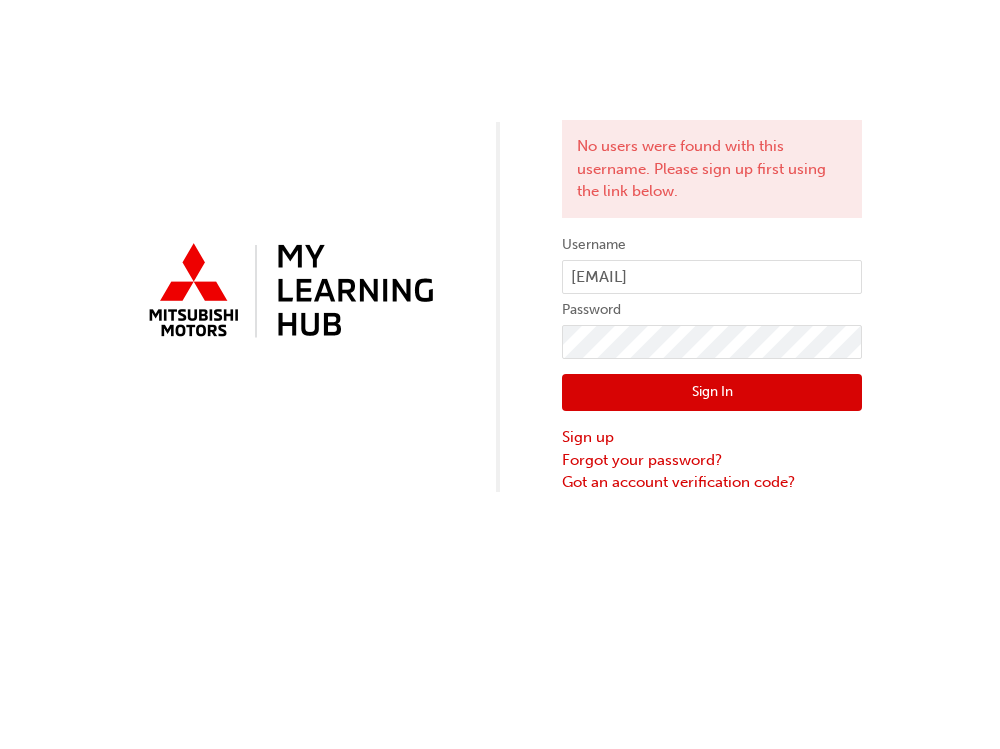 click on "No users were found with this username. Please sign up first using the link below. Username [EMAIL] Password Sign In Sign up Forgot your password? Got an account verification code?" at bounding box center (500, 374) 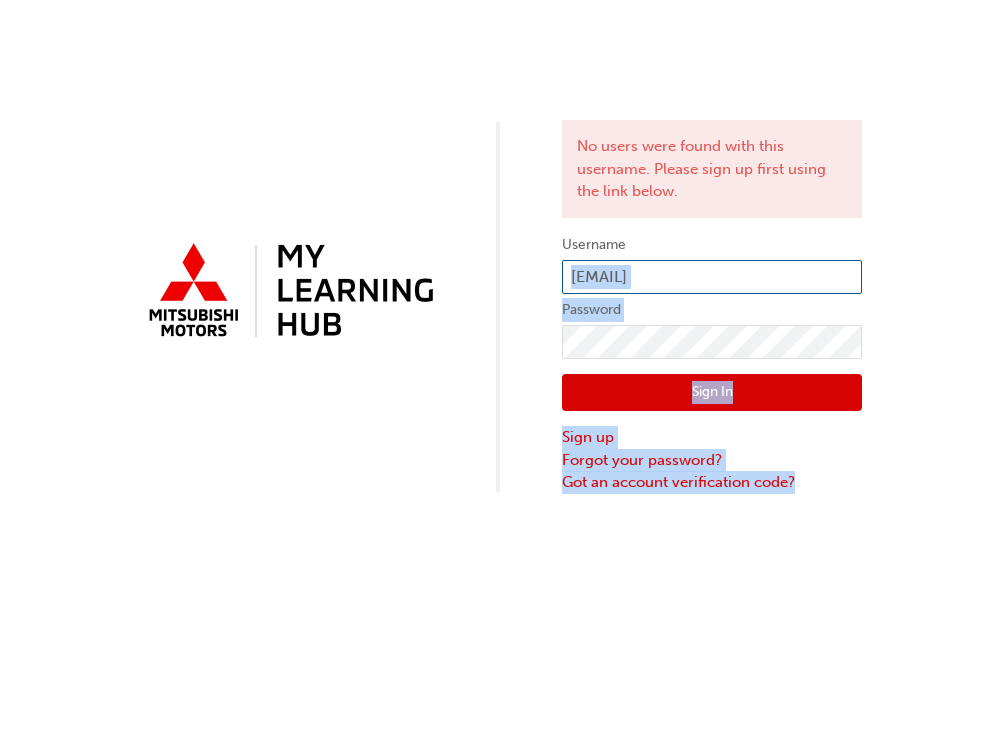 drag, startPoint x: 591, startPoint y: 280, endPoint x: 628, endPoint y: 280, distance: 37 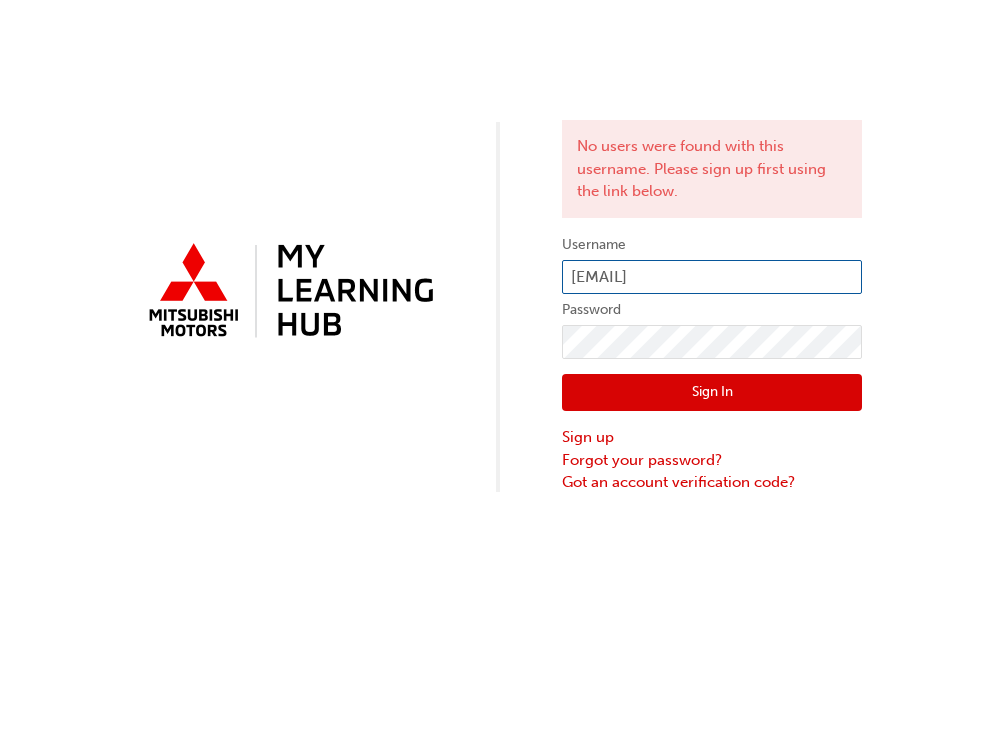 click on "[EMAIL]" at bounding box center [712, 277] 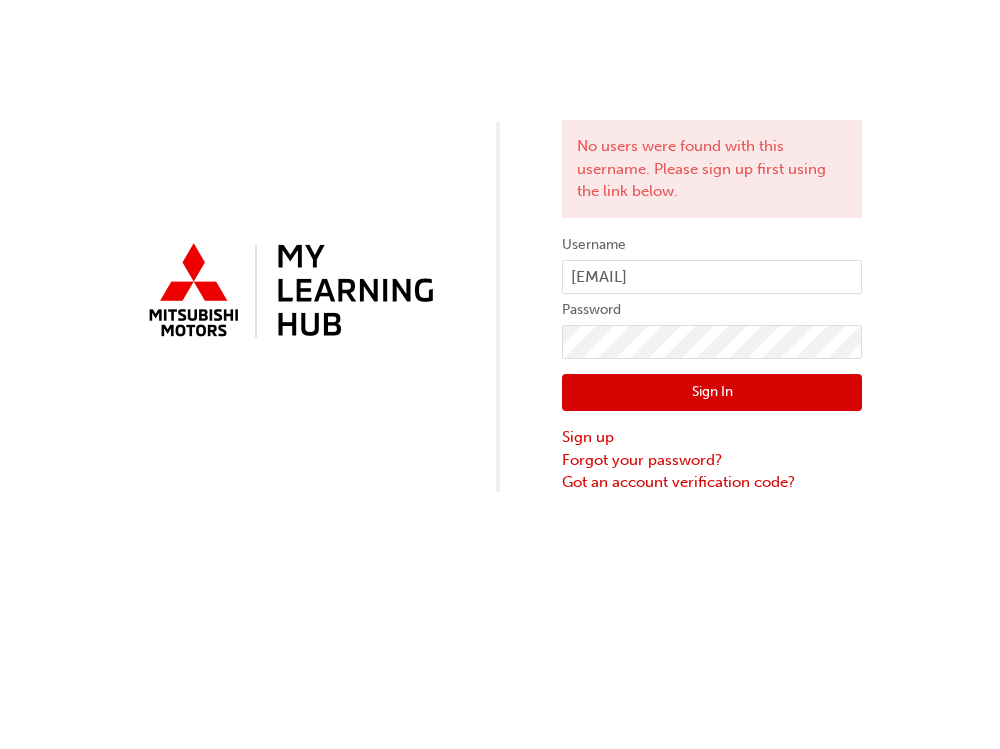 click on "No users were found with this username. Please sign up first using the link below. Username [EMAIL] Password Sign In Sign up Forgot your password? Got an account verification code?" at bounding box center (500, 374) 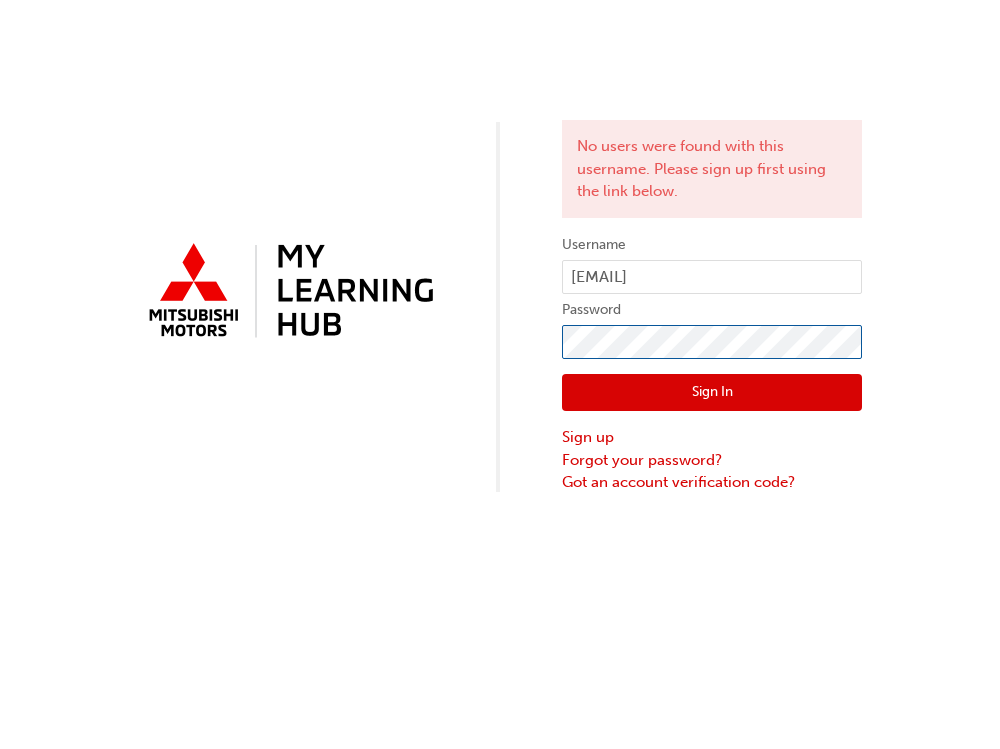 click on "No users were found with this username. Please sign up first using the link below. Username [EMAIL] Password Sign In Sign up Forgot your password? Got an account verification code?" at bounding box center (500, 247) 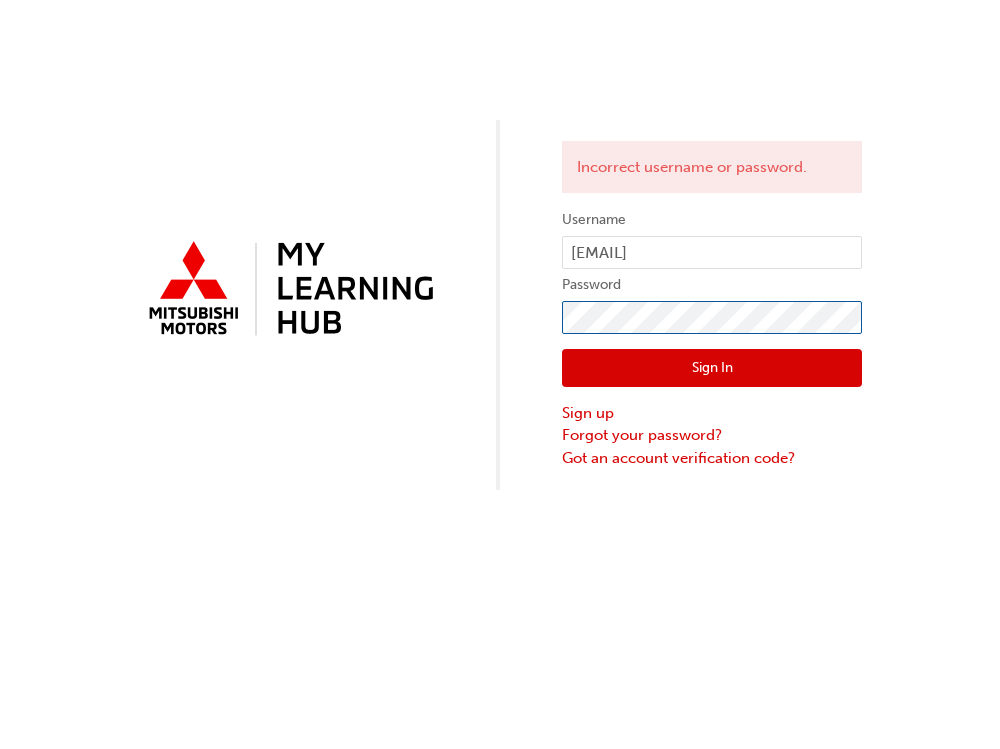 click on "Incorrect username or password. Username [EMAIL] Password Sign In Sign up Forgot your password? Got an account verification code?" at bounding box center (500, 245) 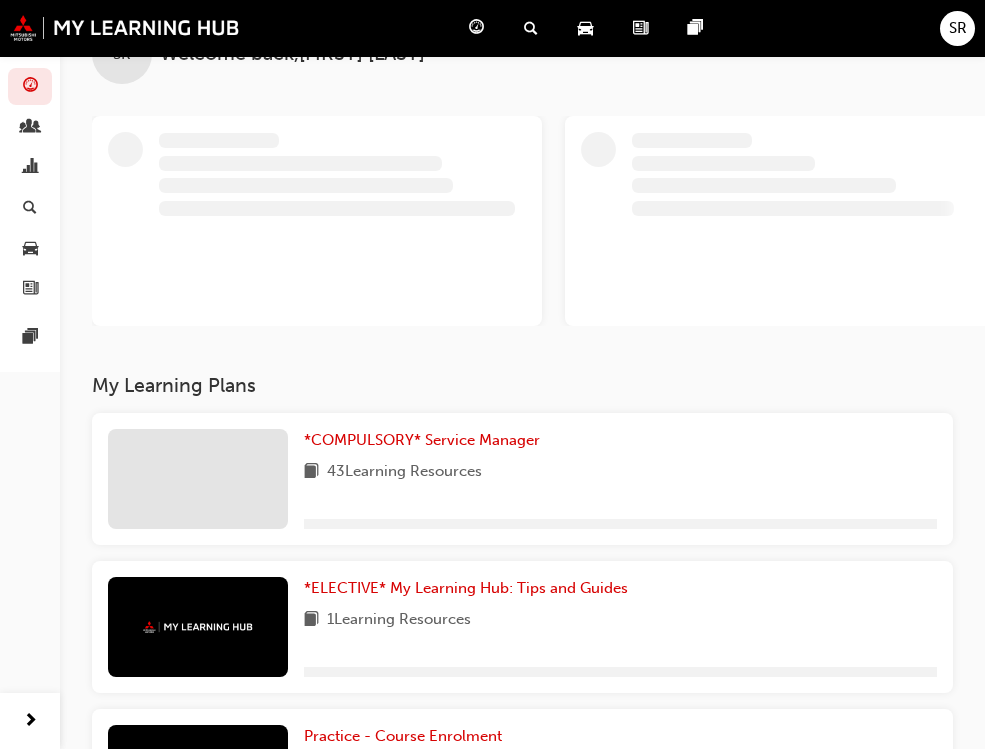 scroll, scrollTop: 100, scrollLeft: 0, axis: vertical 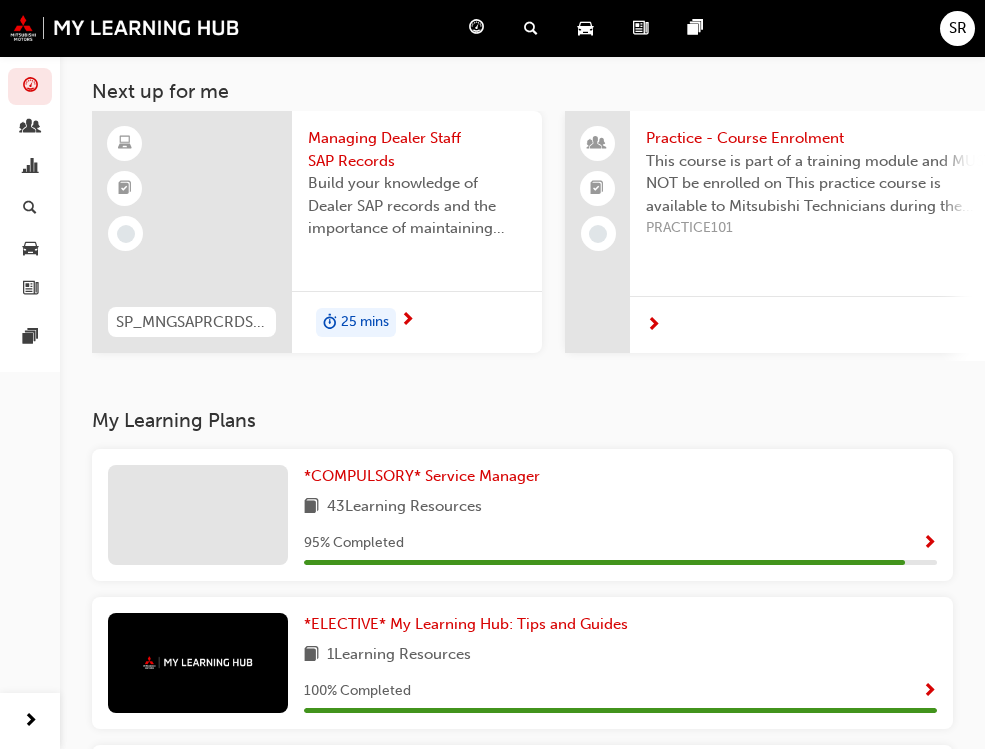 click on "Latest News Show all Priority Service Training: Now Available!" at bounding box center [267, 1076] 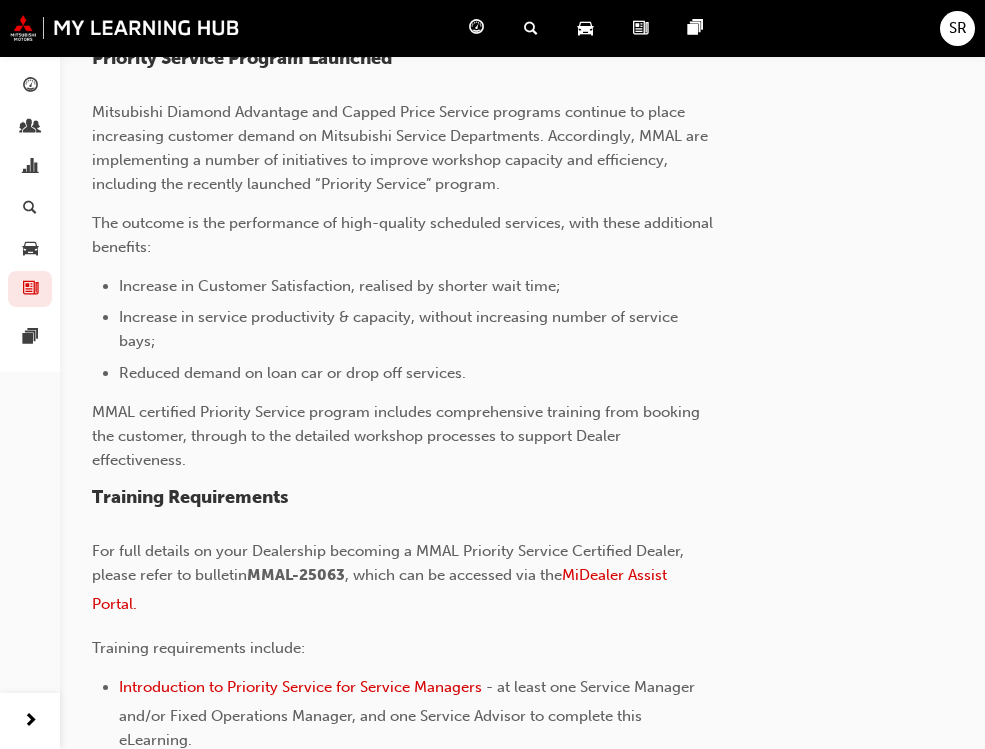 scroll, scrollTop: 745, scrollLeft: 0, axis: vertical 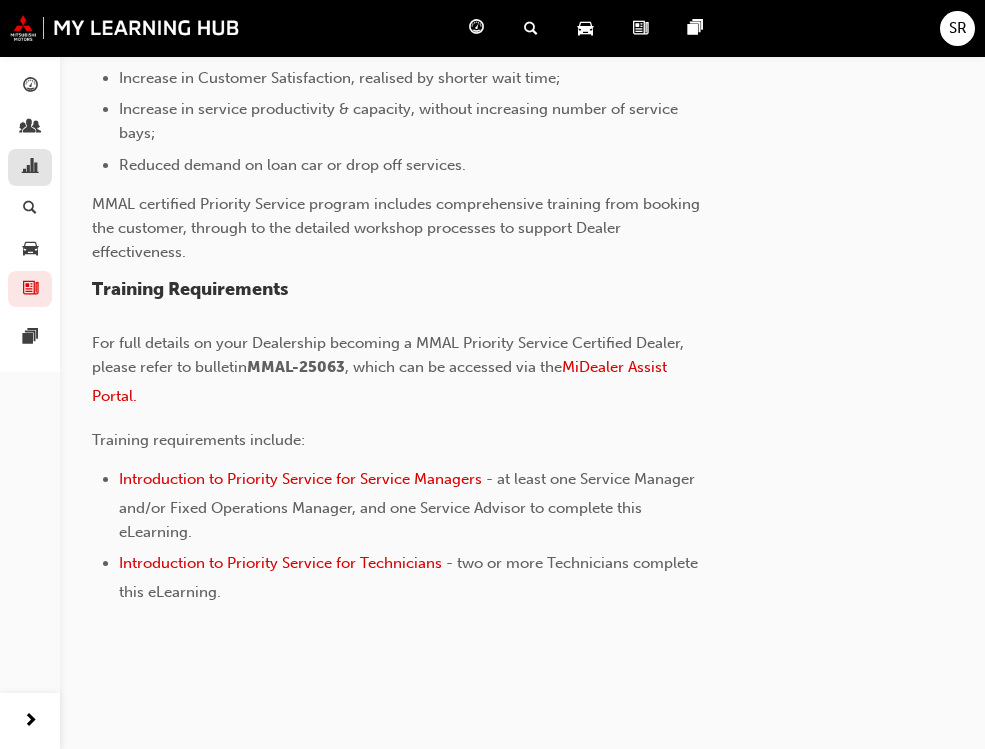 click at bounding box center [30, 167] 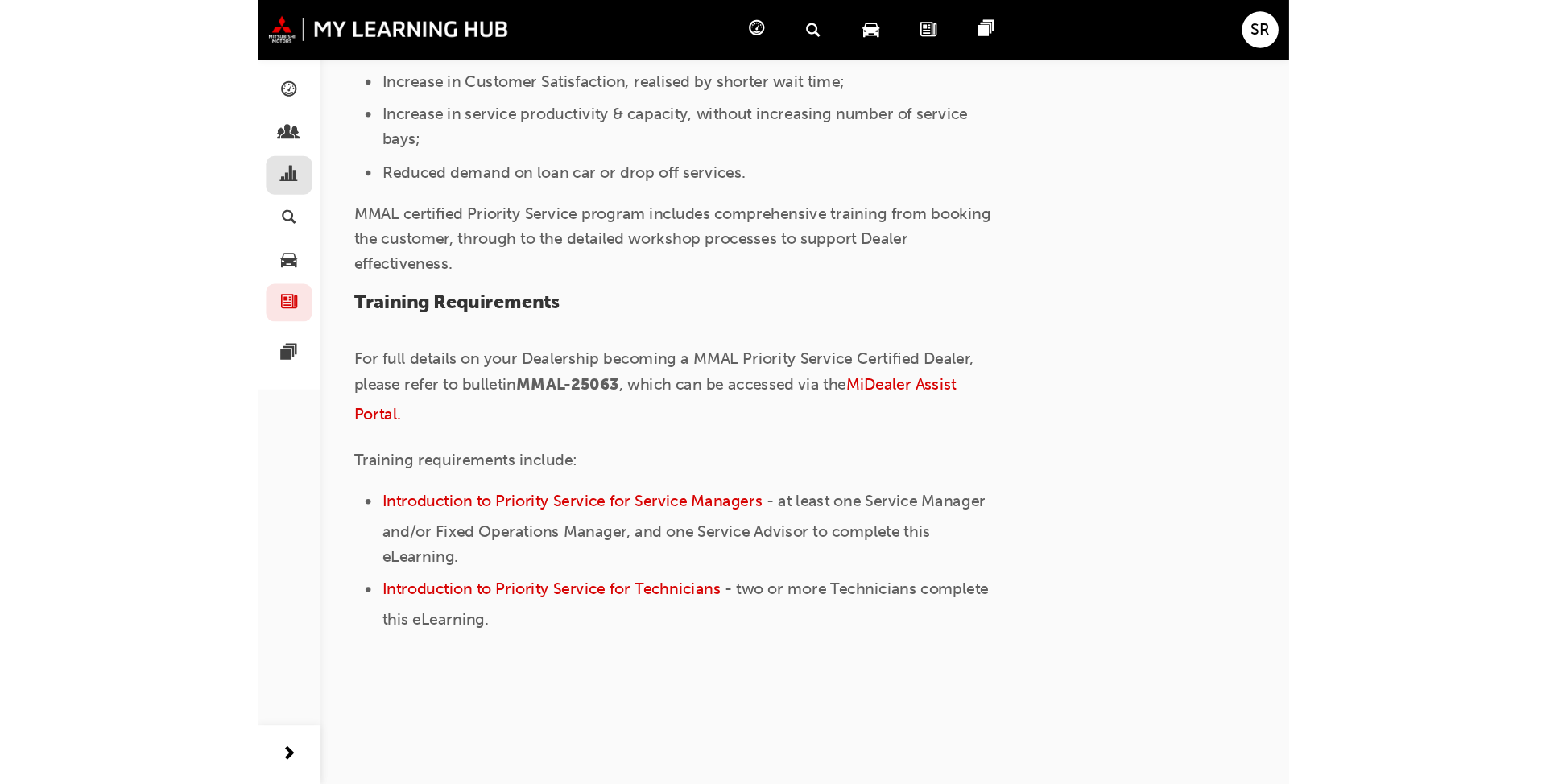 scroll, scrollTop: 0, scrollLeft: 0, axis: both 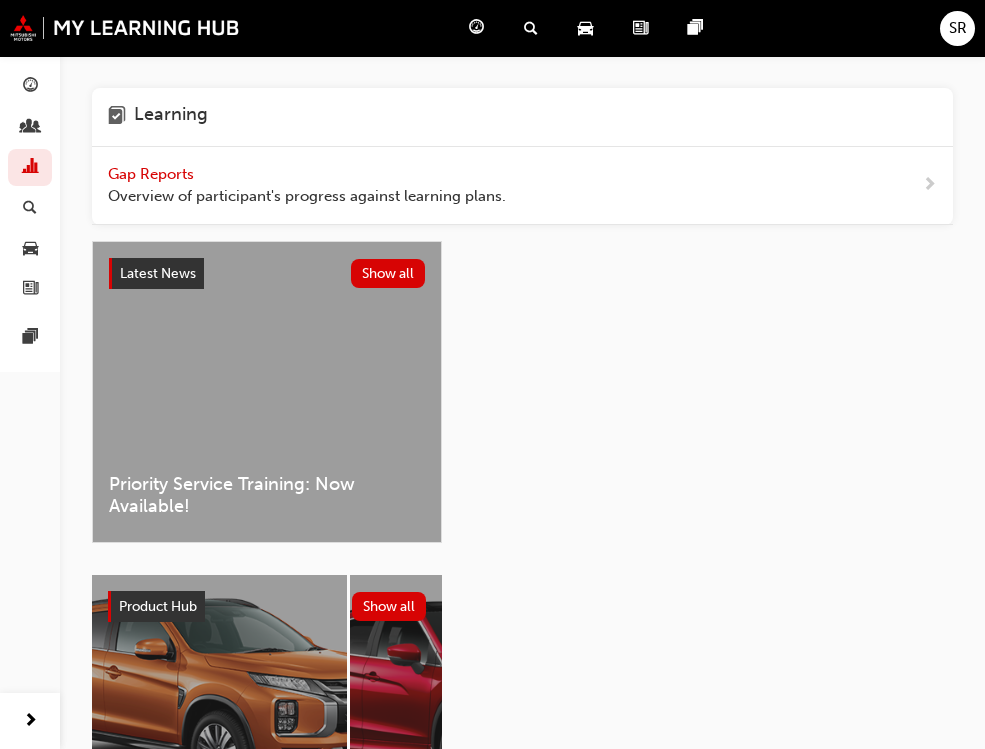 click on "Overview of participant's progress against learning plans." at bounding box center [307, 196] 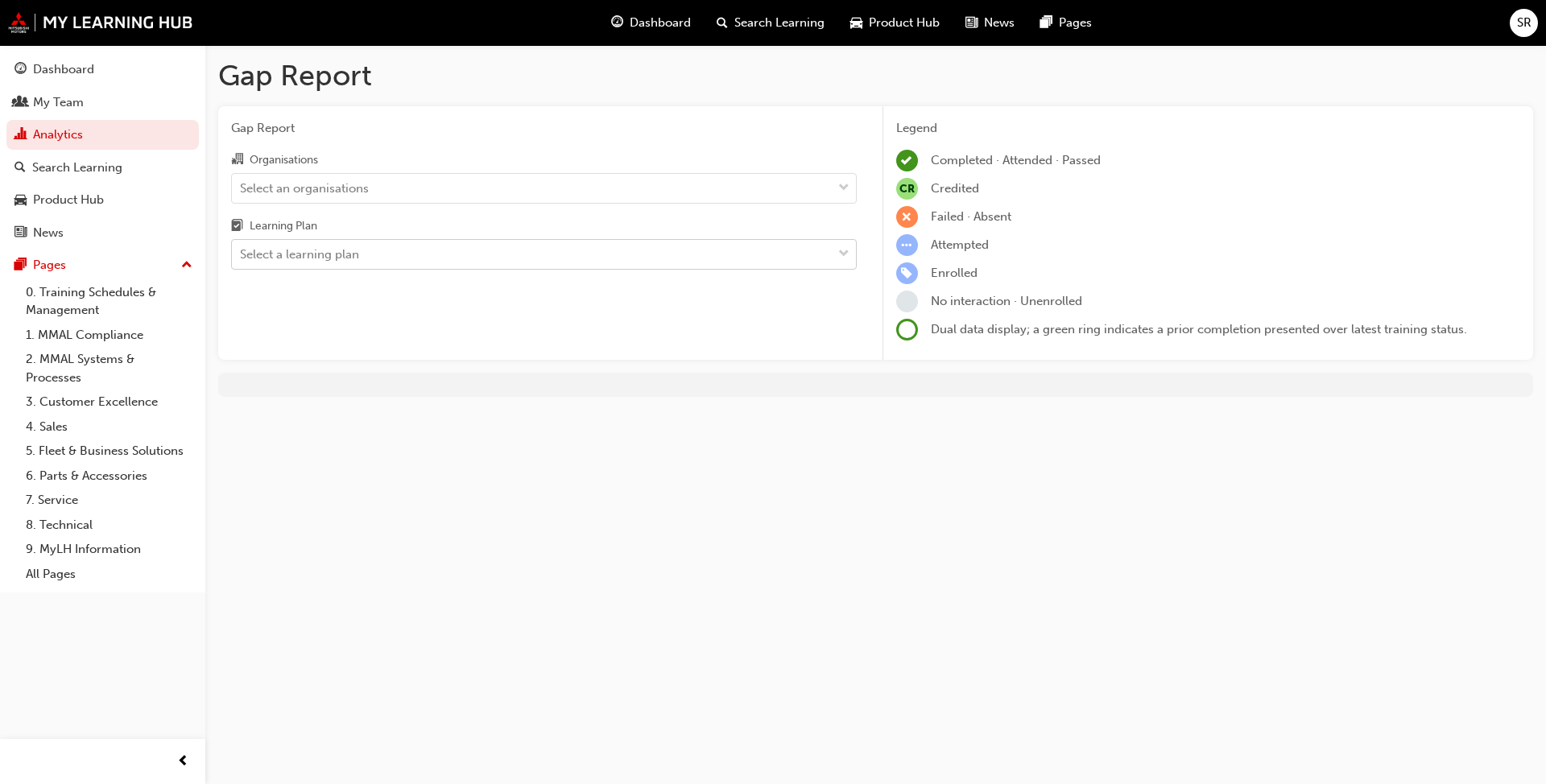 click on "Select a learning plan" at bounding box center [531, 254] 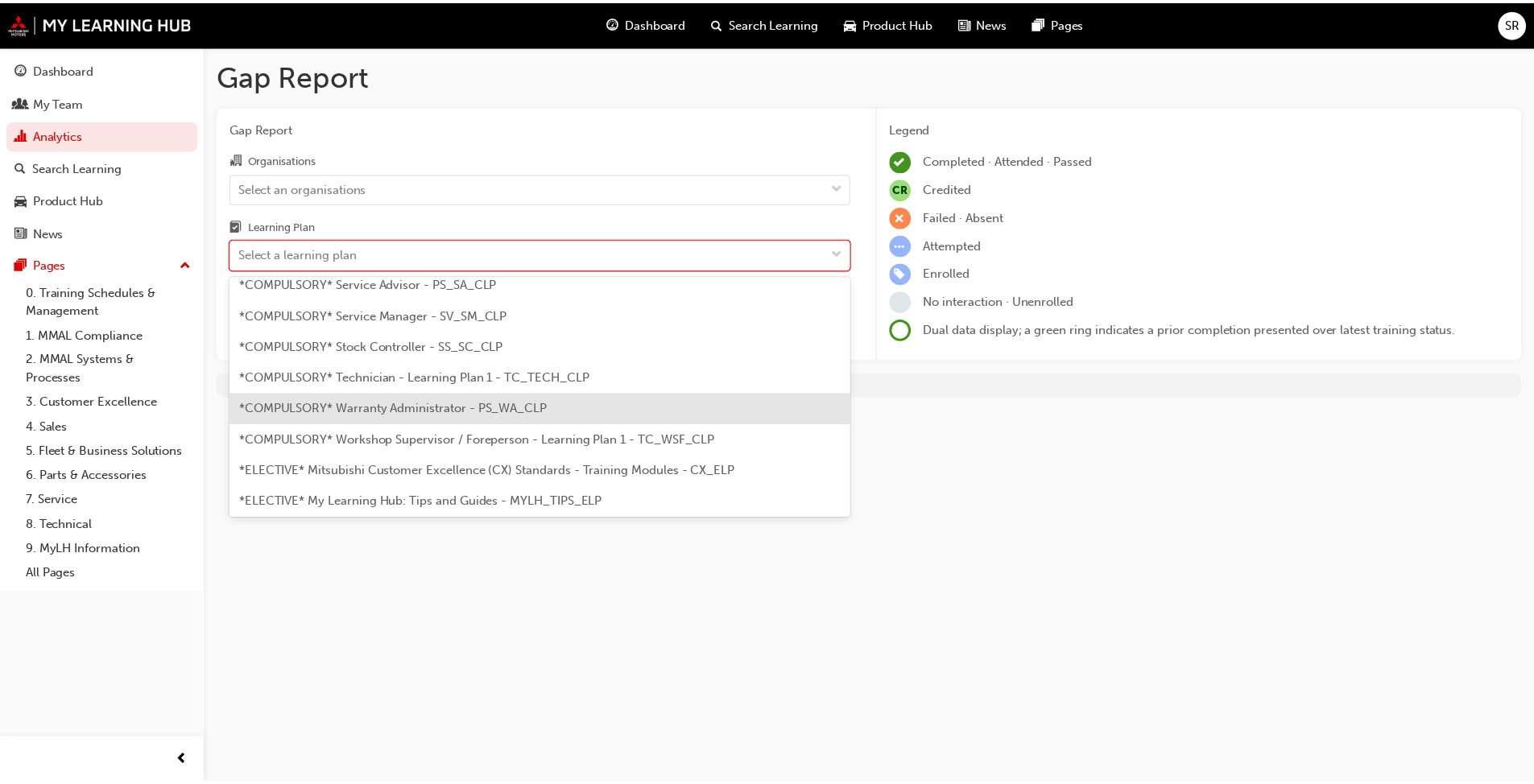 scroll, scrollTop: 547, scrollLeft: 0, axis: vertical 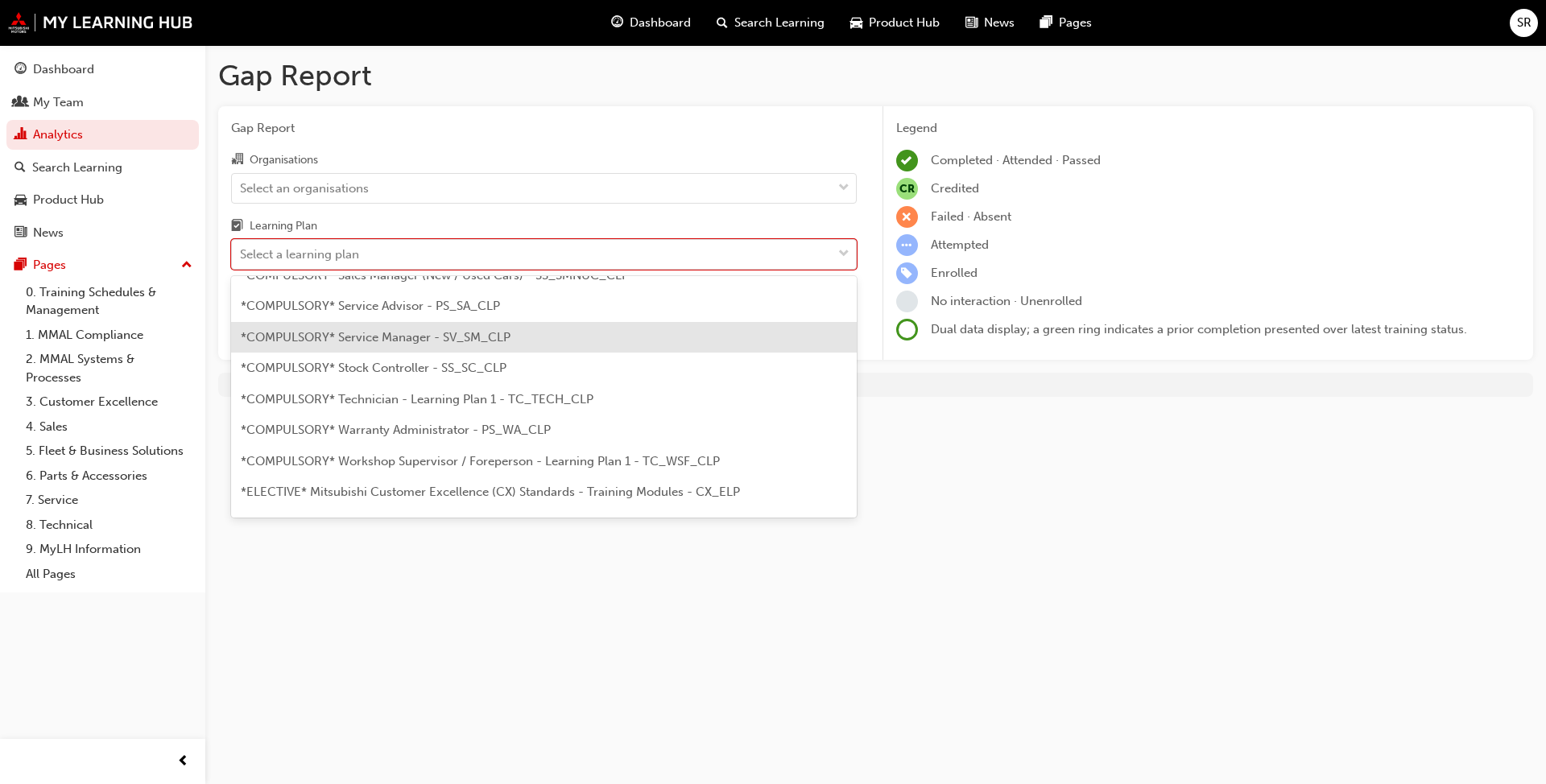click on "*COMPULSORY* Service Manager - SV_SM_CLP" at bounding box center (544, 337) 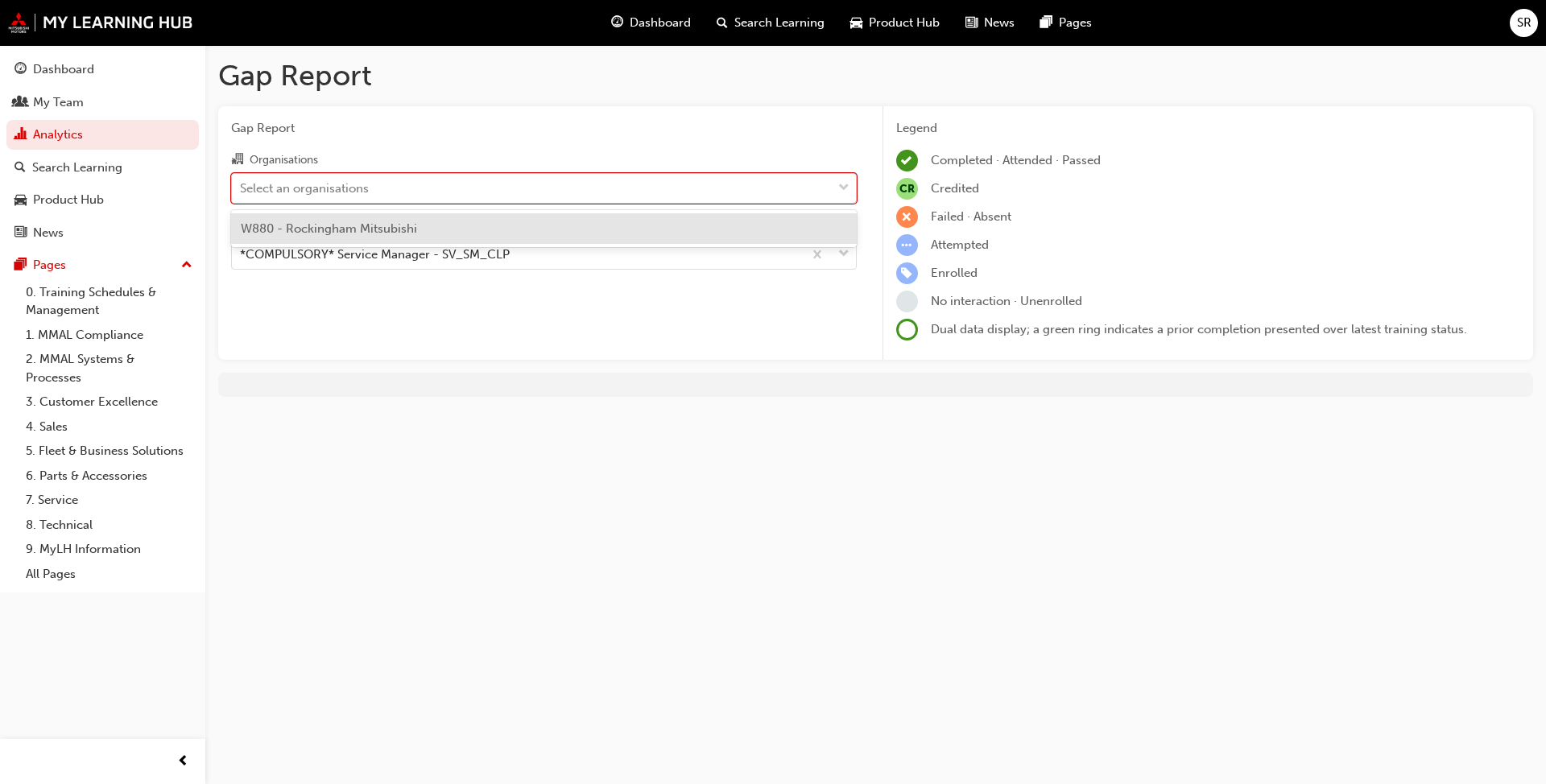 click on "Select an organisations" at bounding box center [531, 188] 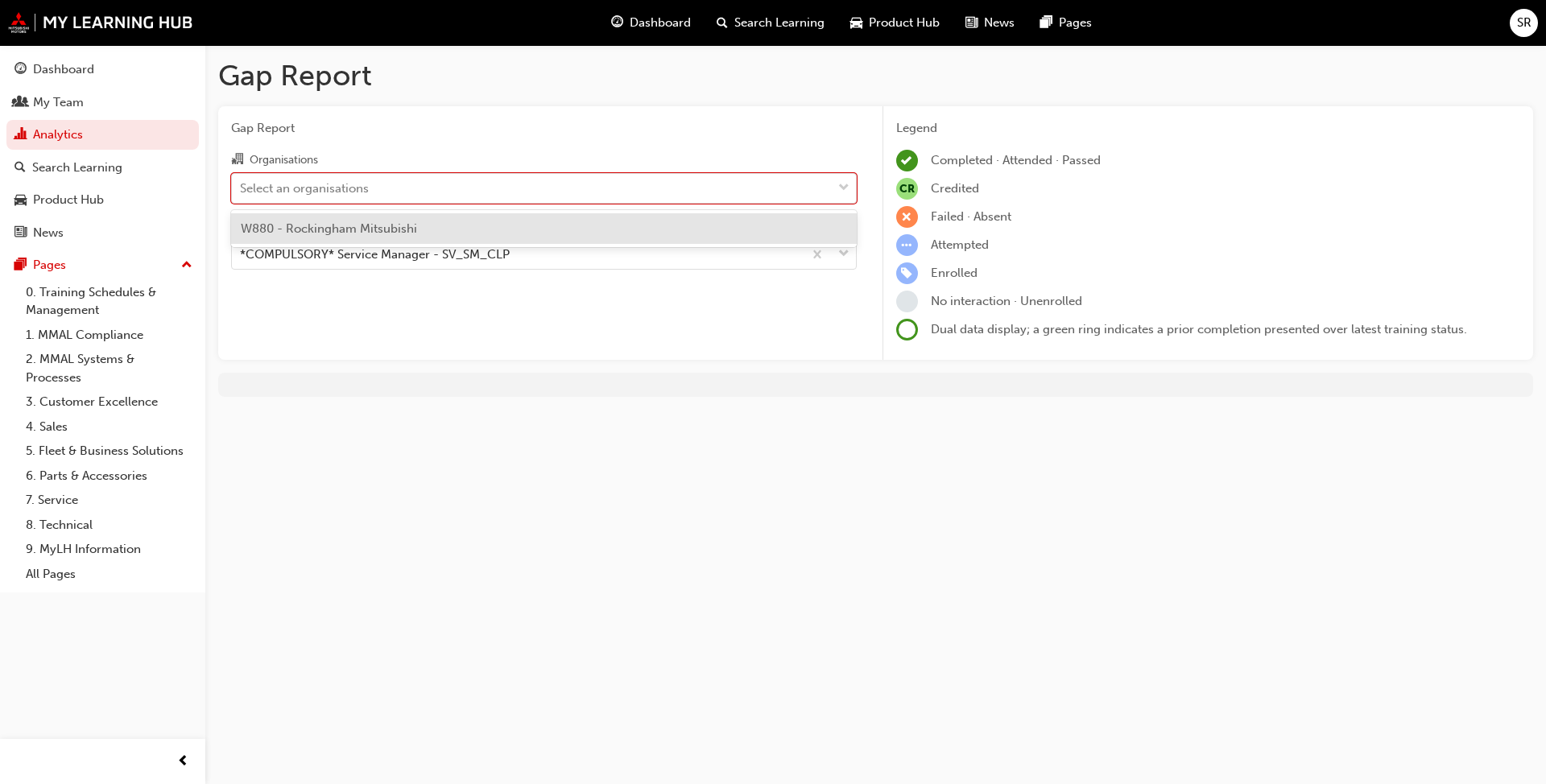 click on "W880 - Rockingham Mitsubishi" at bounding box center (544, 229) 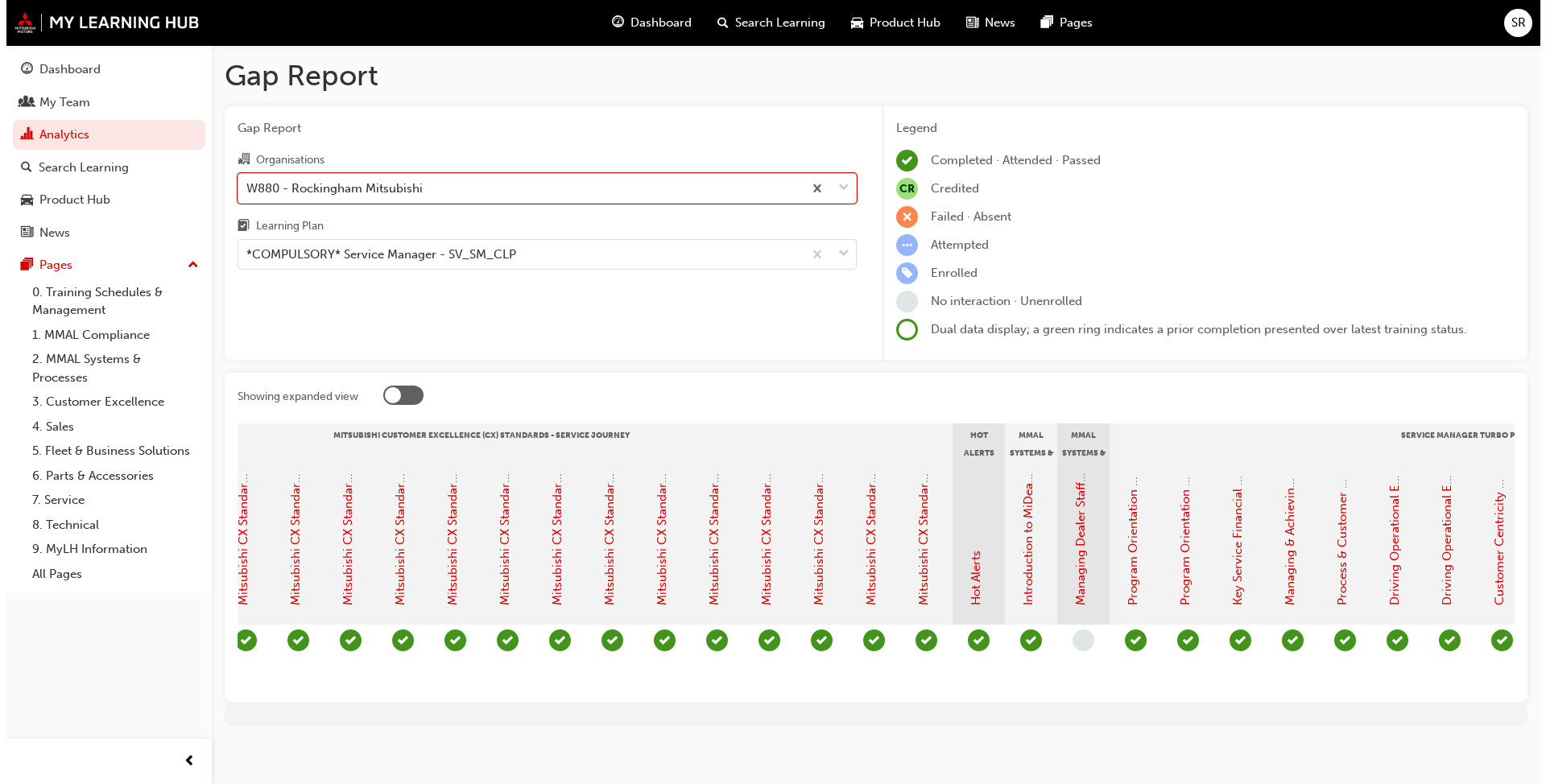 scroll, scrollTop: 0, scrollLeft: 771, axis: horizontal 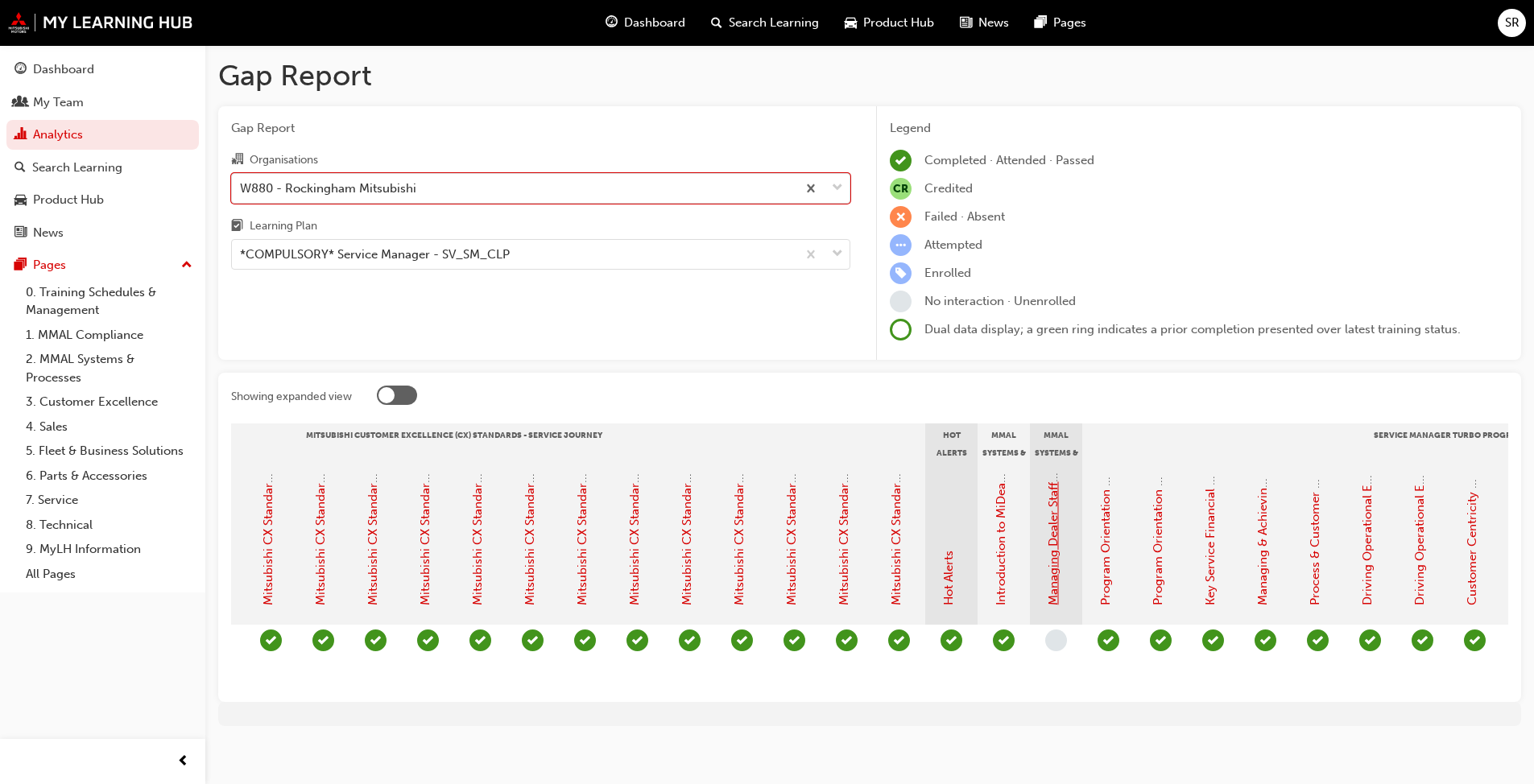 click on "Managing Dealer Staff SAP Records" at bounding box center (1053, 507) 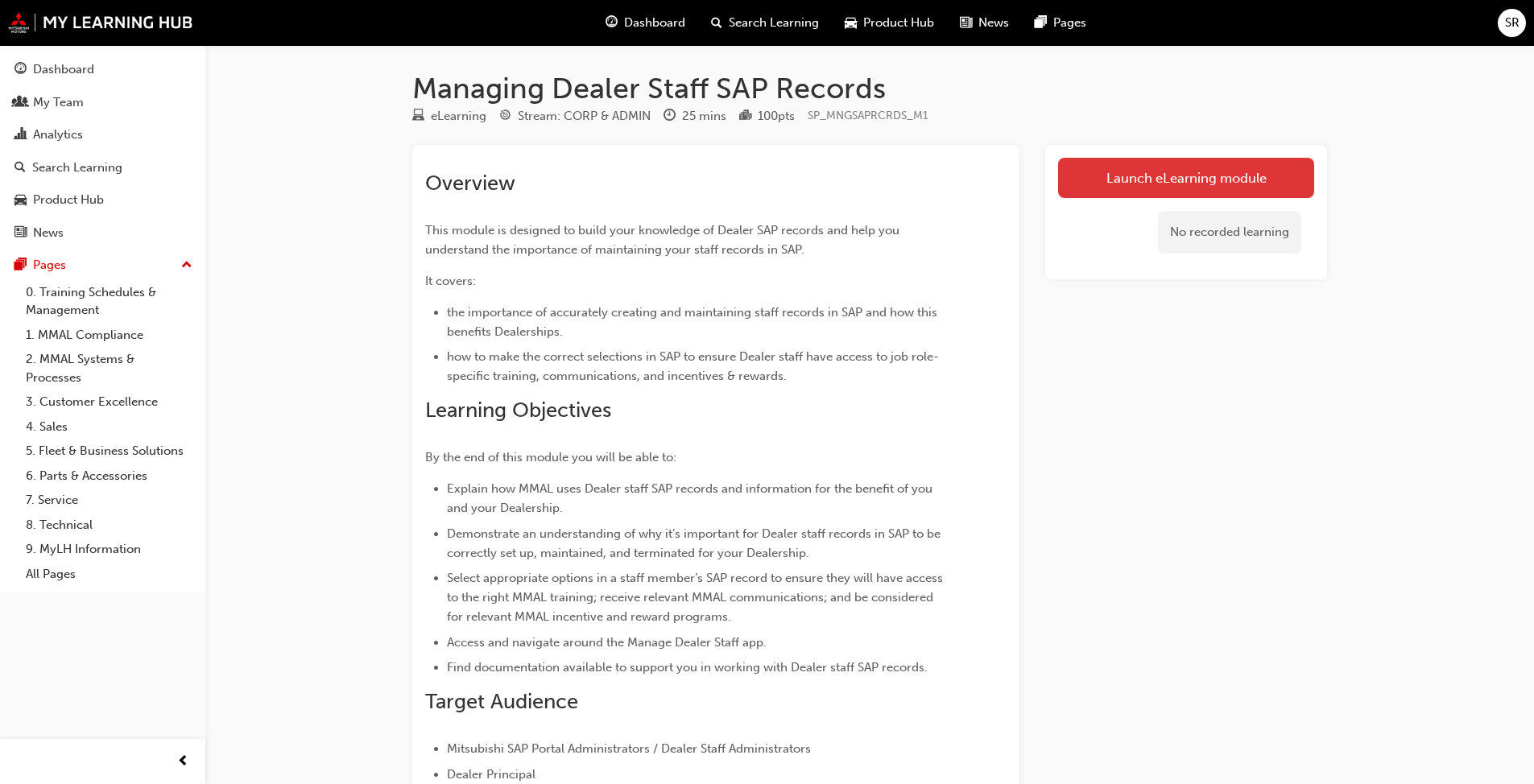 click on "Launch eLearning module" at bounding box center [1186, 178] 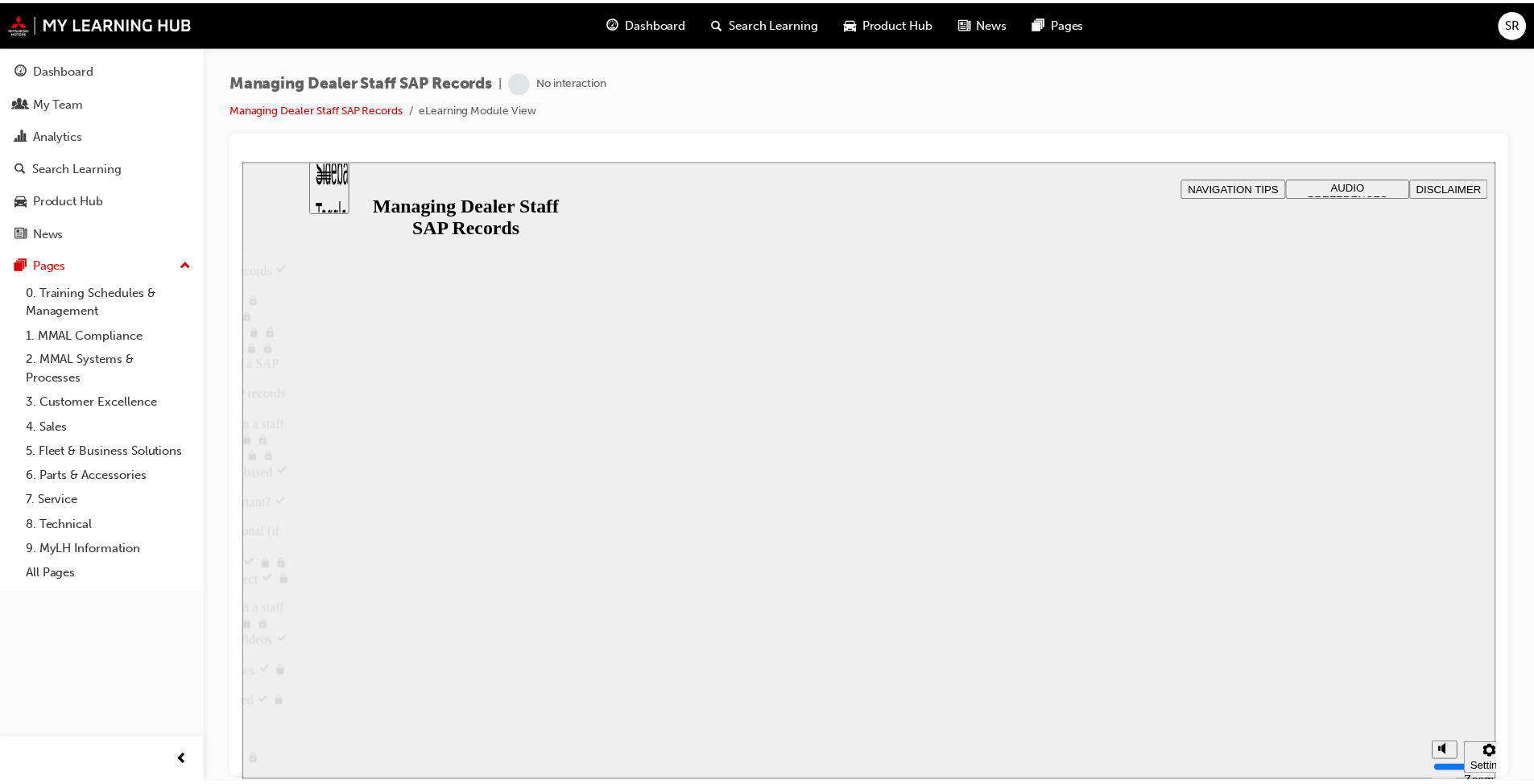 scroll, scrollTop: 0, scrollLeft: 0, axis: both 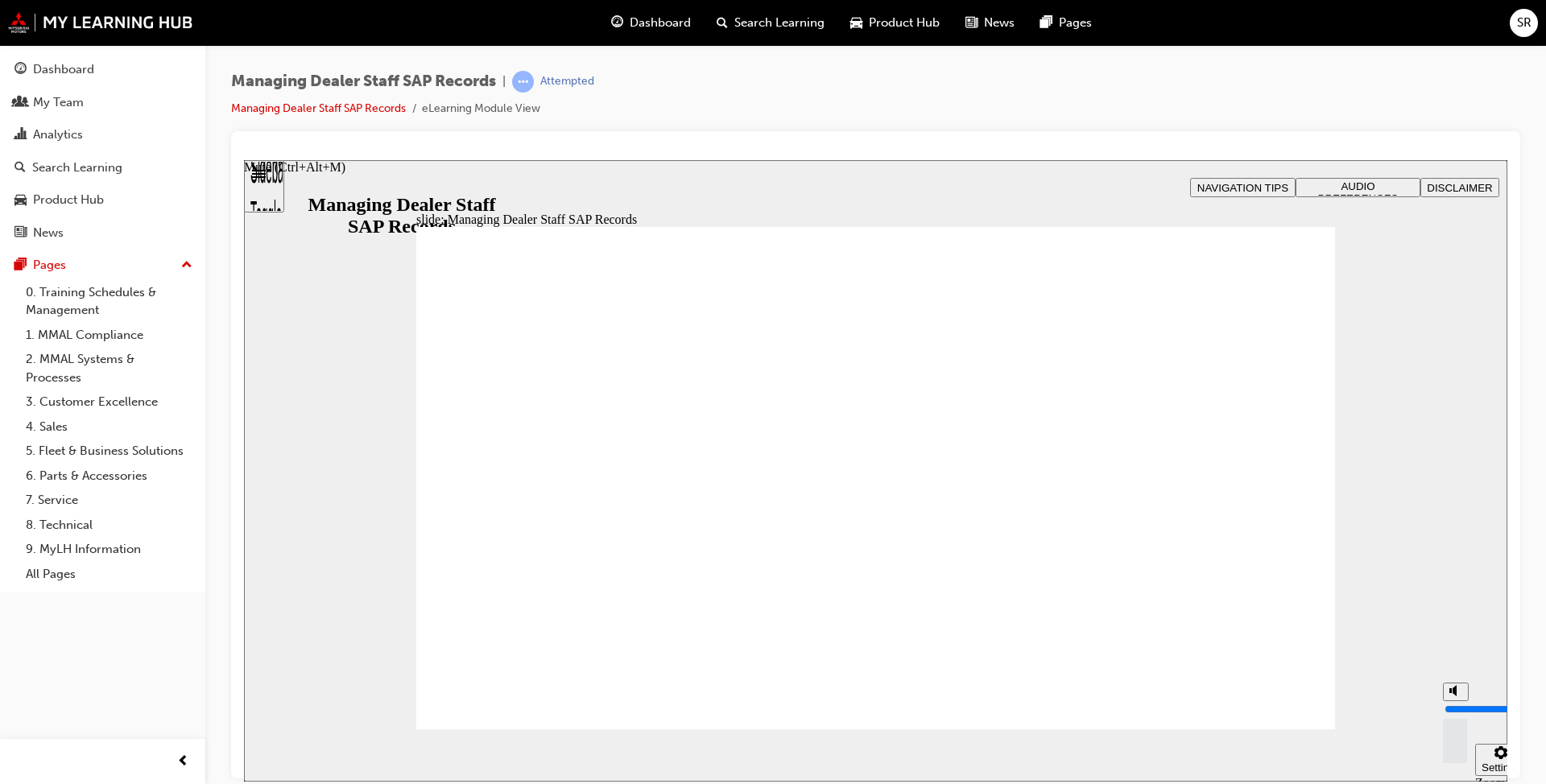 drag, startPoint x: 1459, startPoint y: 688, endPoint x: 1447, endPoint y: 655, distance: 35.1141 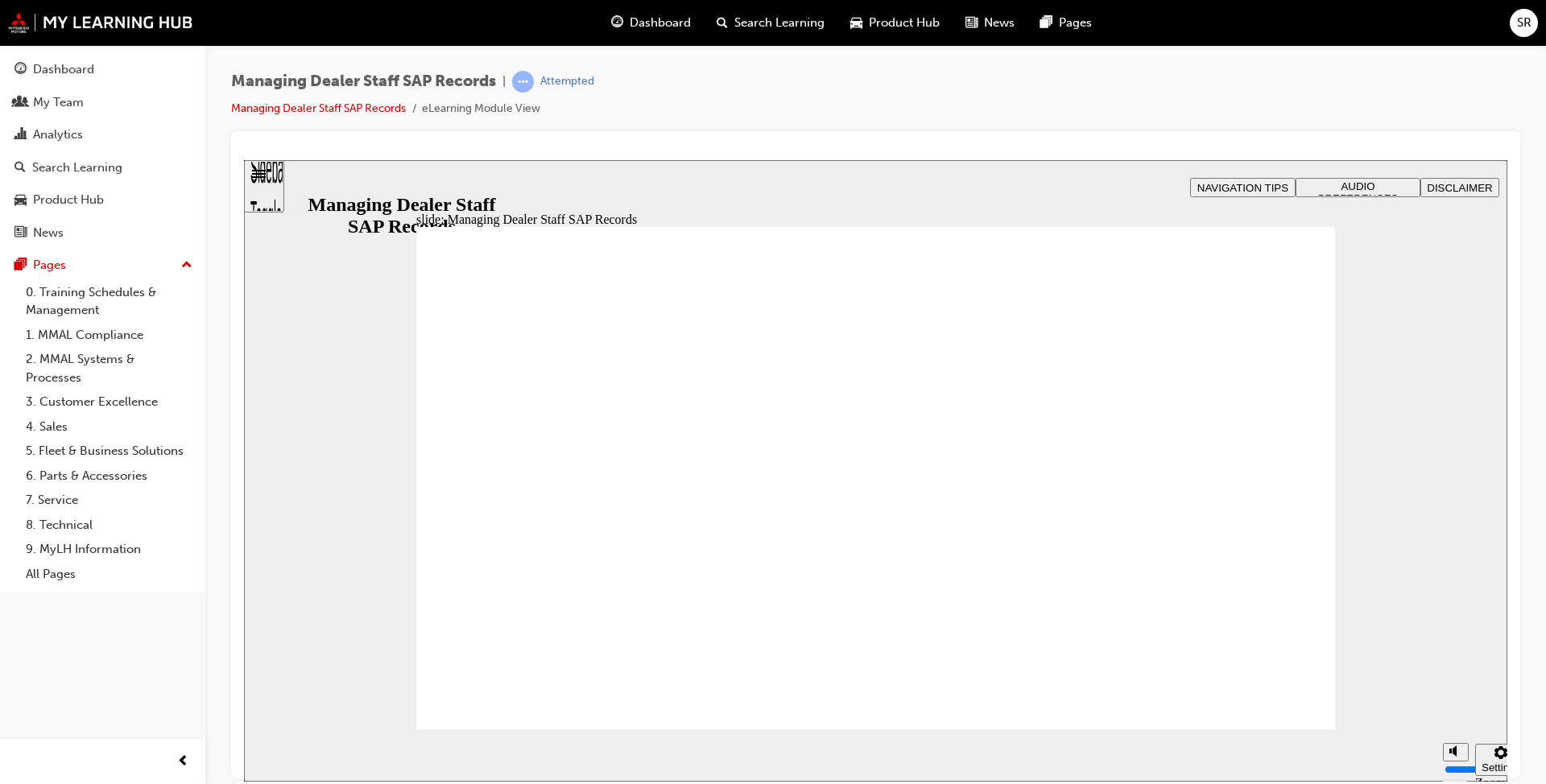 click 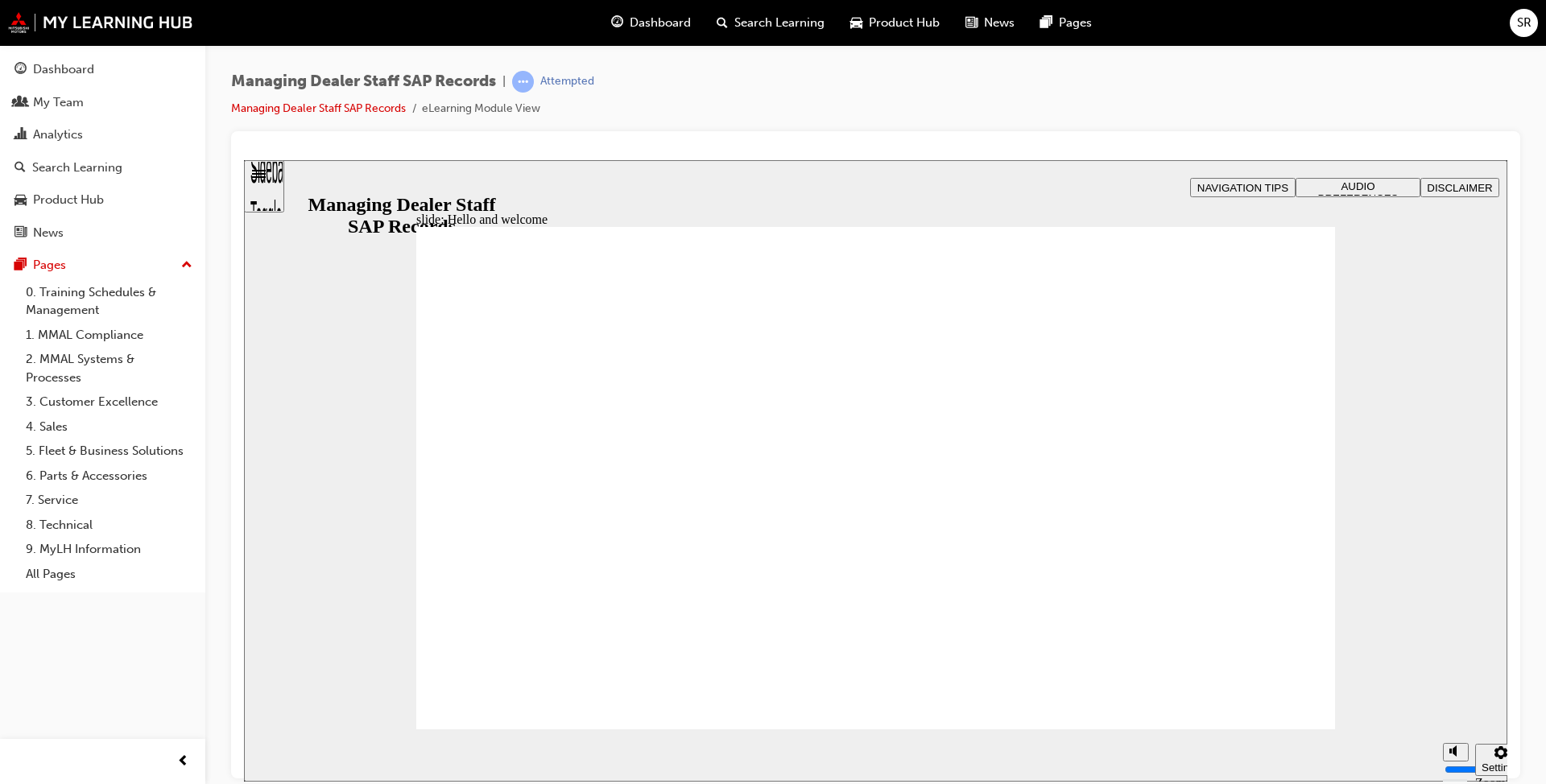 click on "pause
replay
Show captions (Ctrl+Alt+C)
Playback speed
Playback Speed
2
1.75" at bounding box center [875, 754] 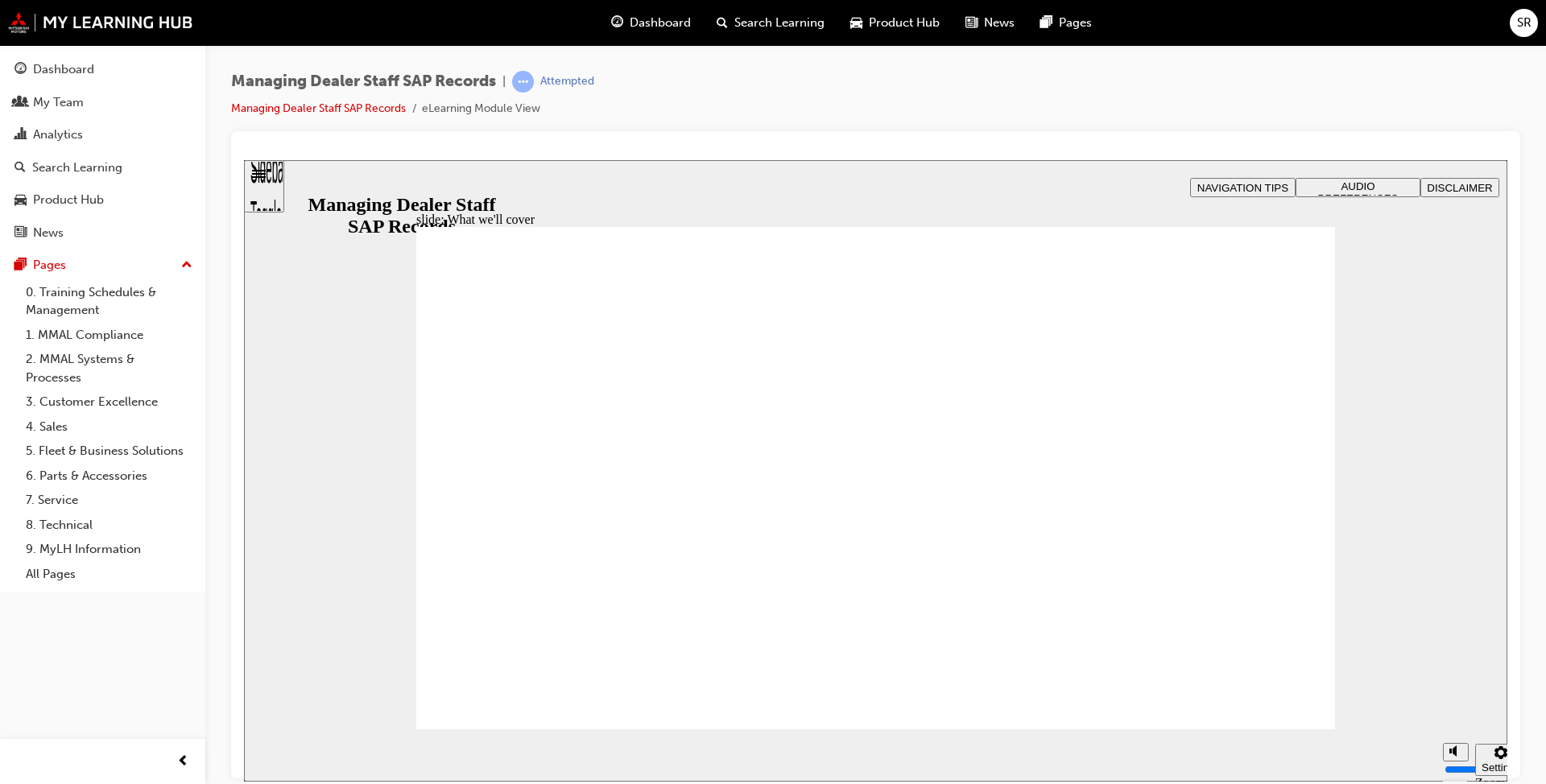 click 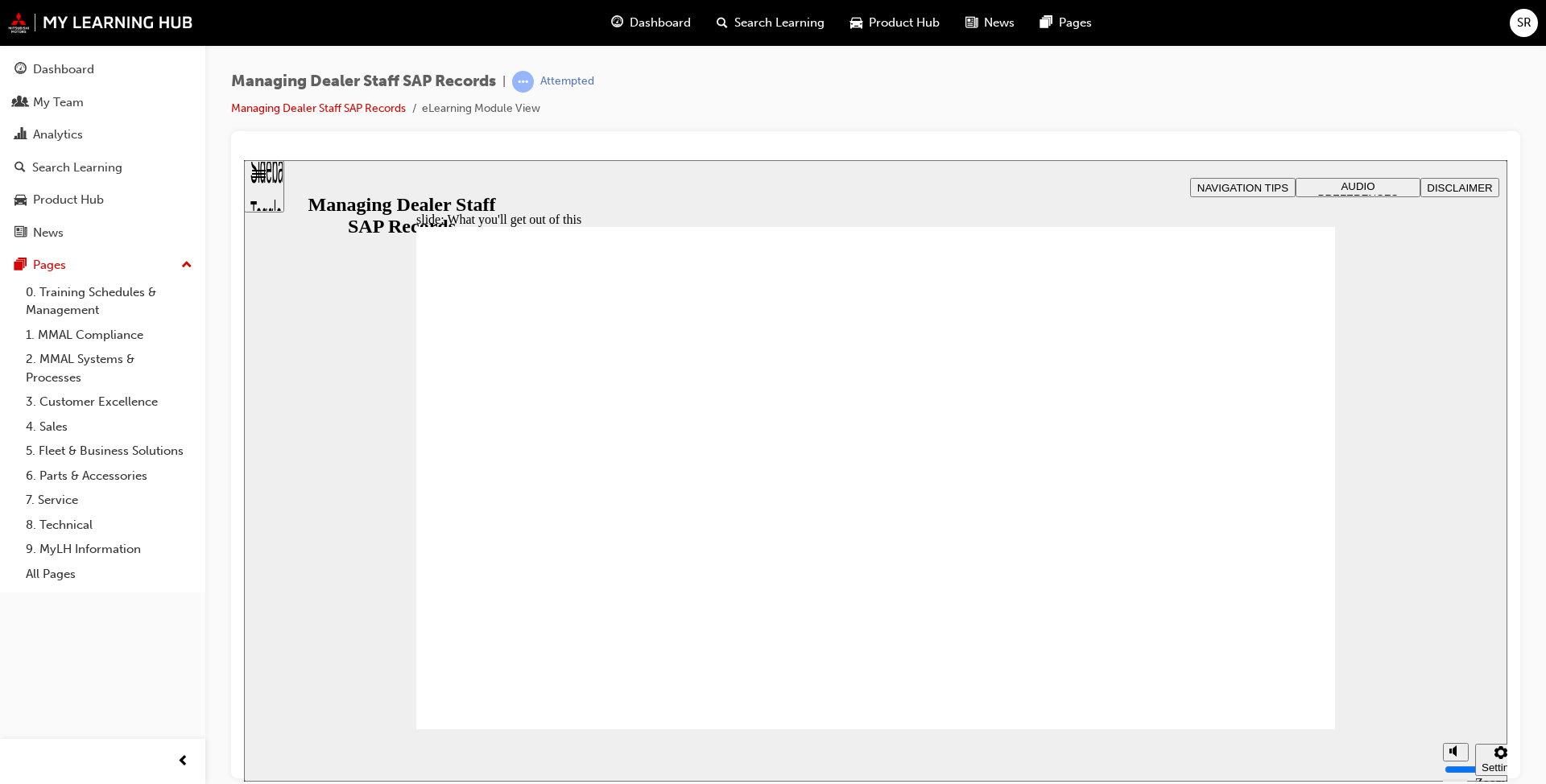 click 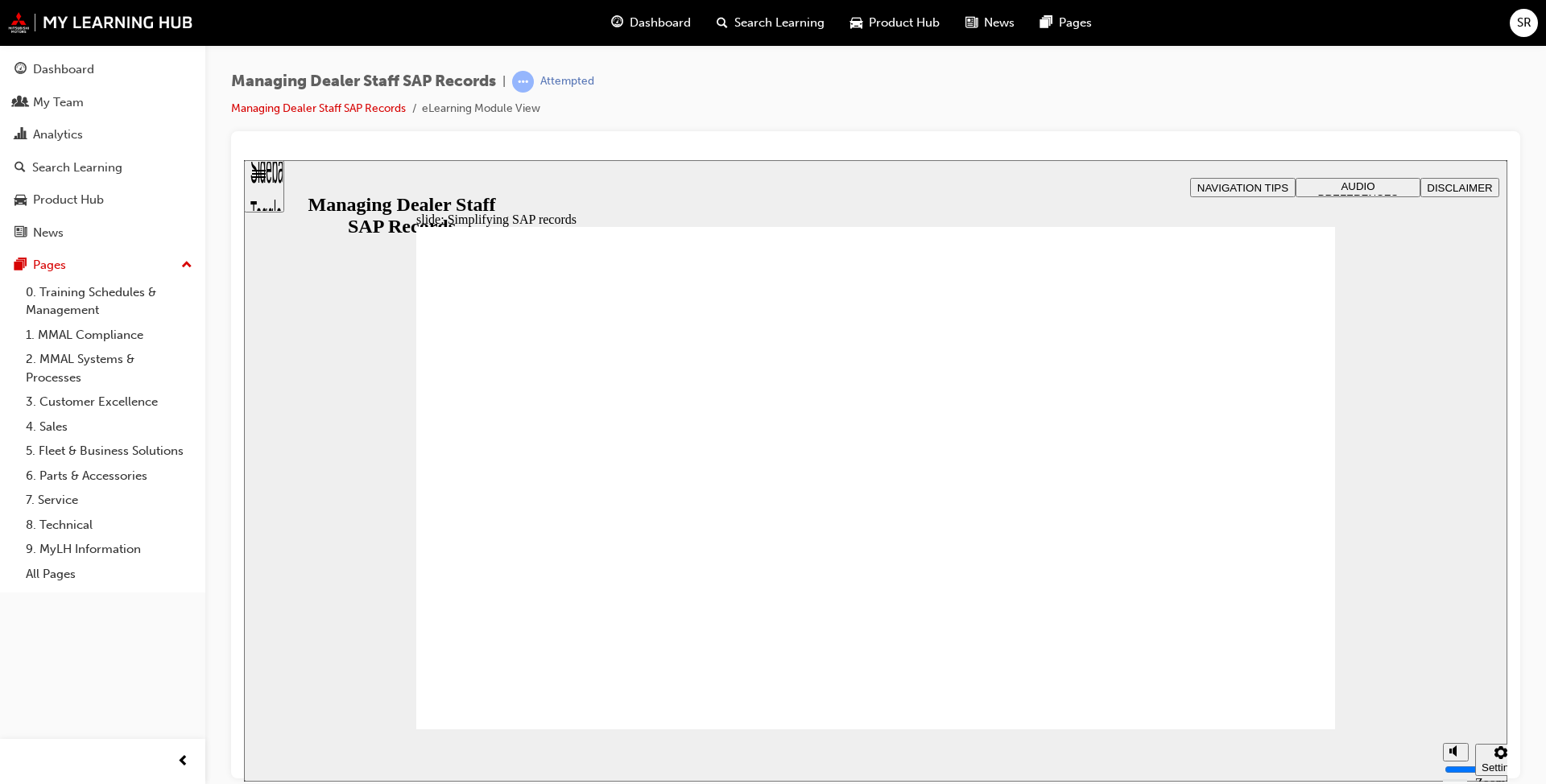 click 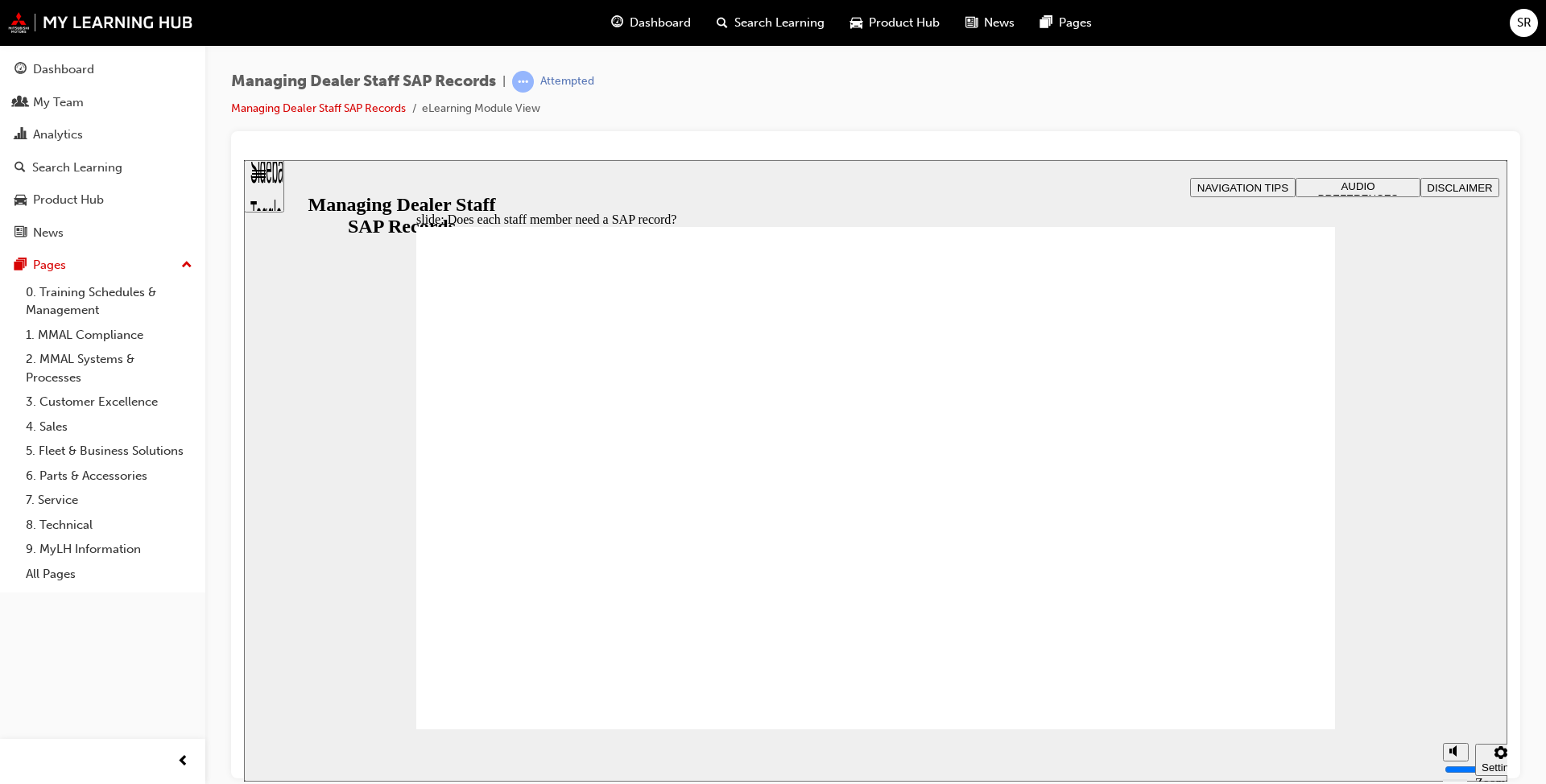 click 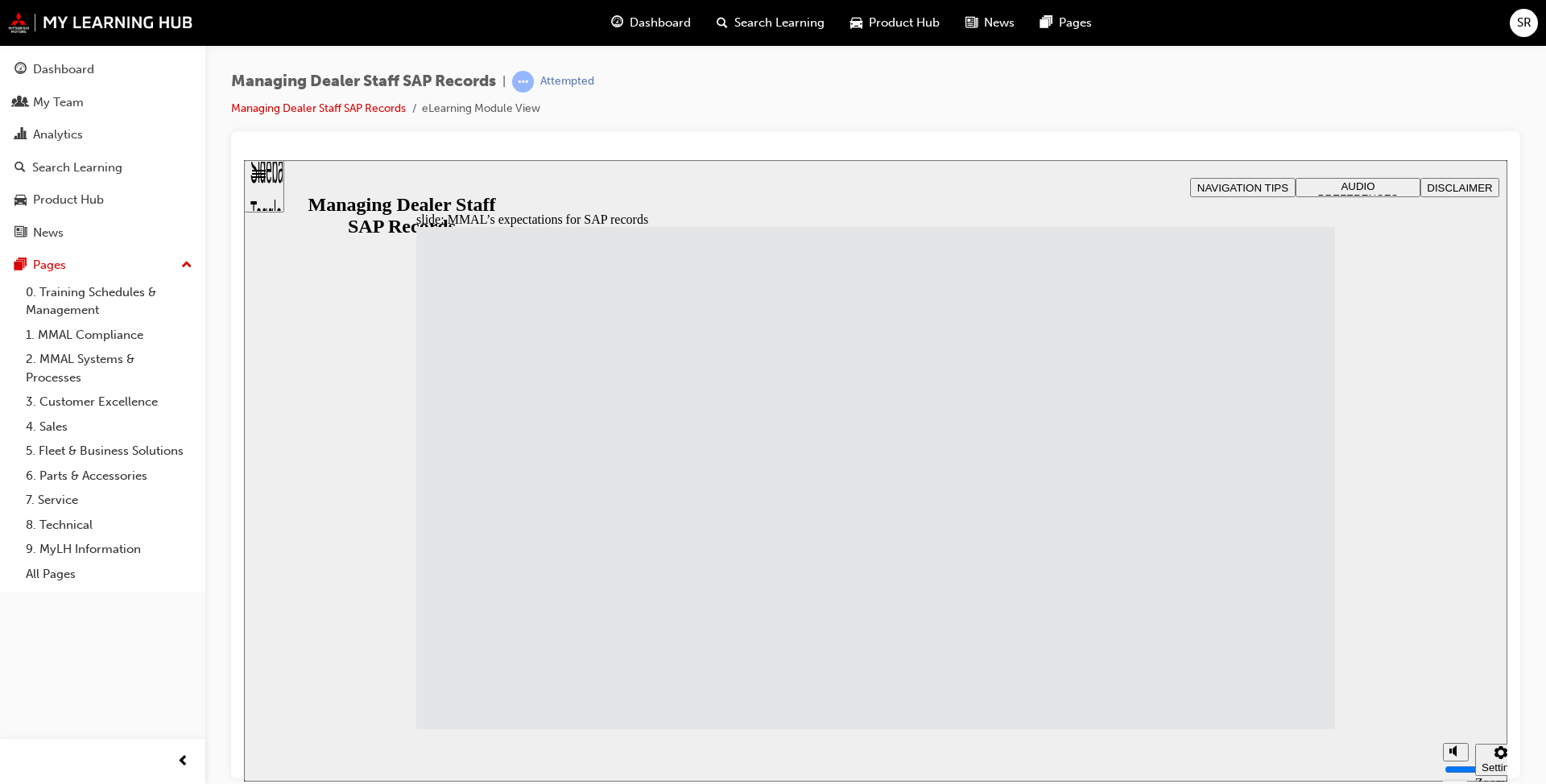 click 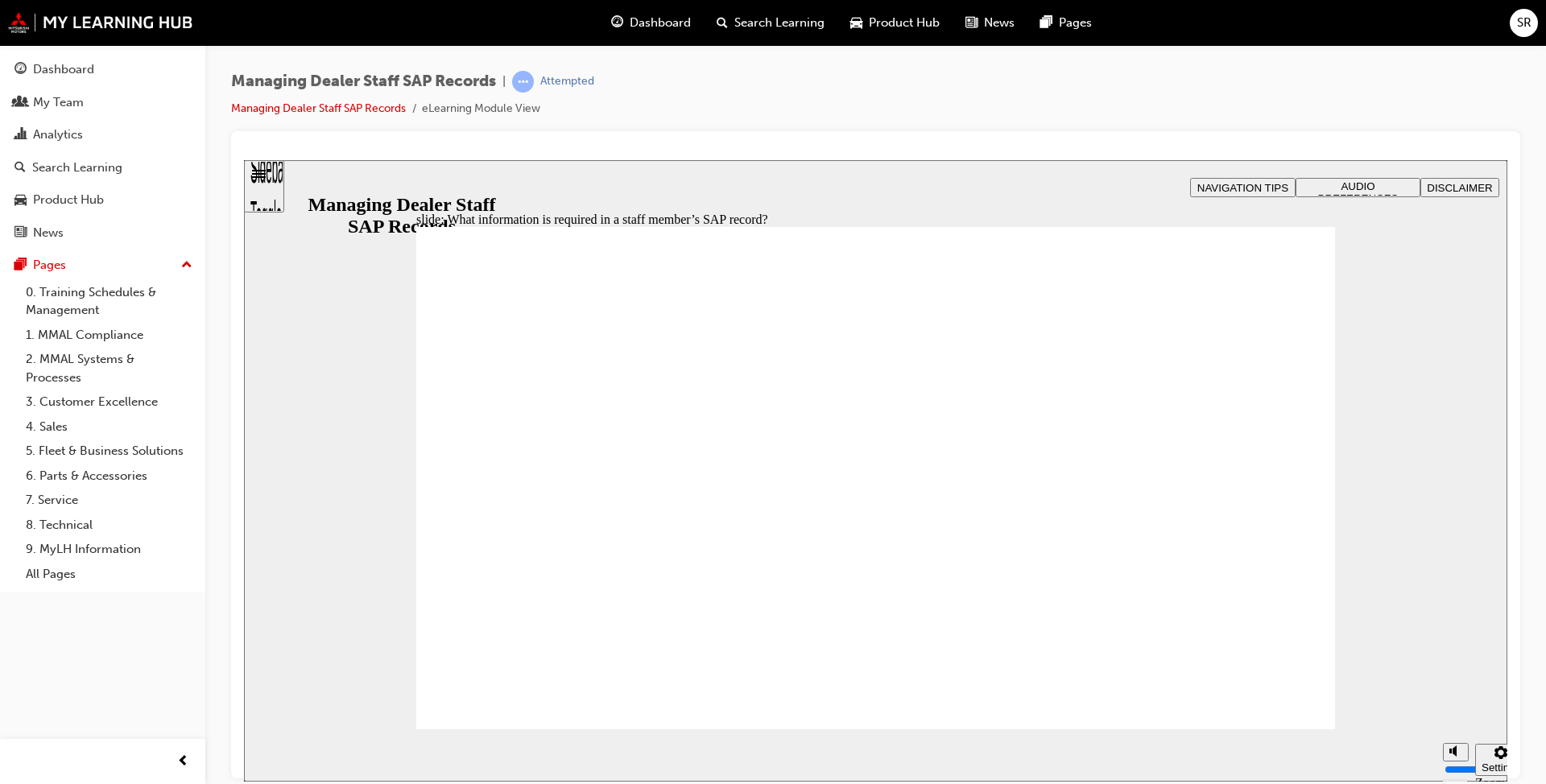 click 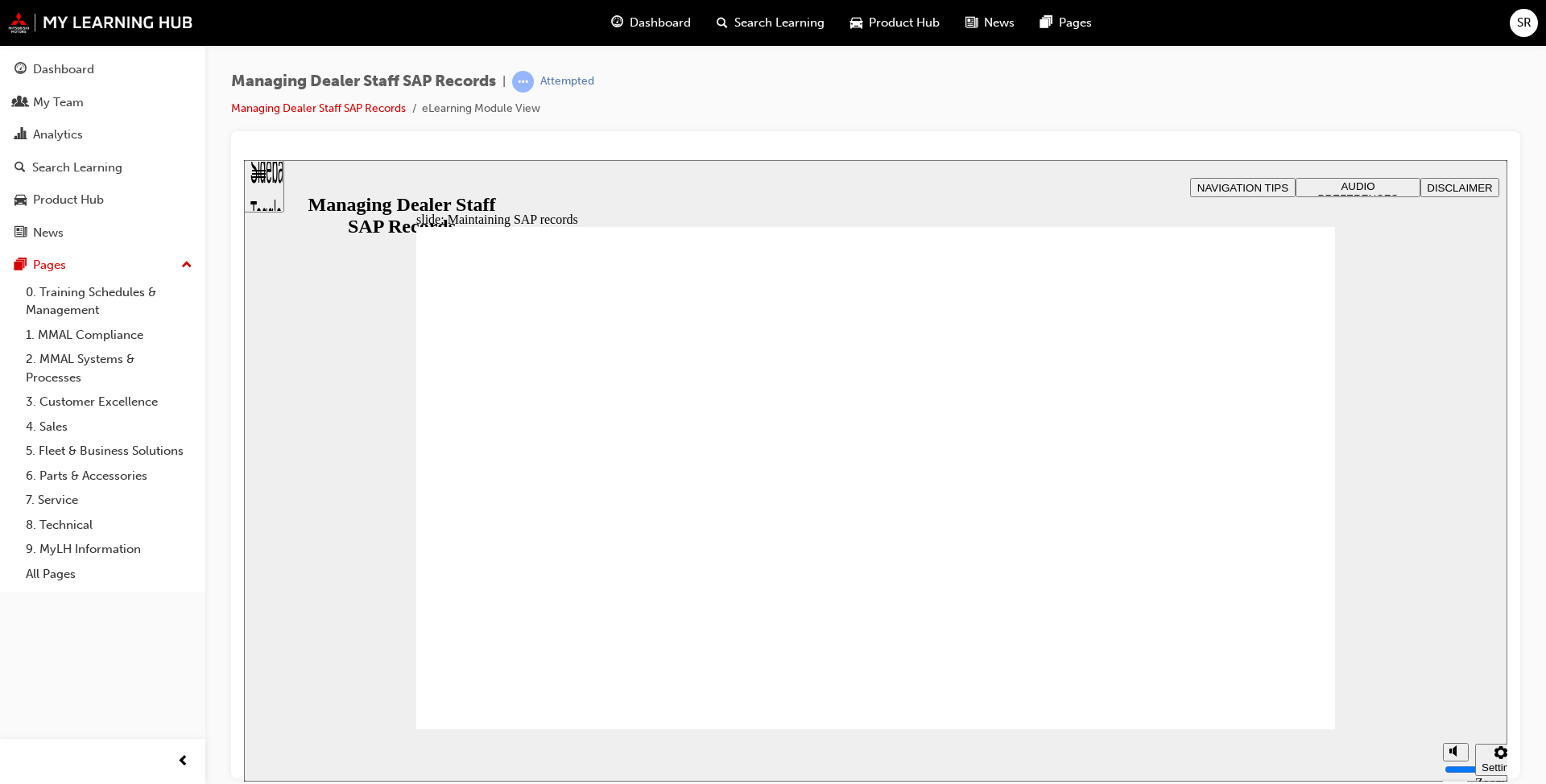 click 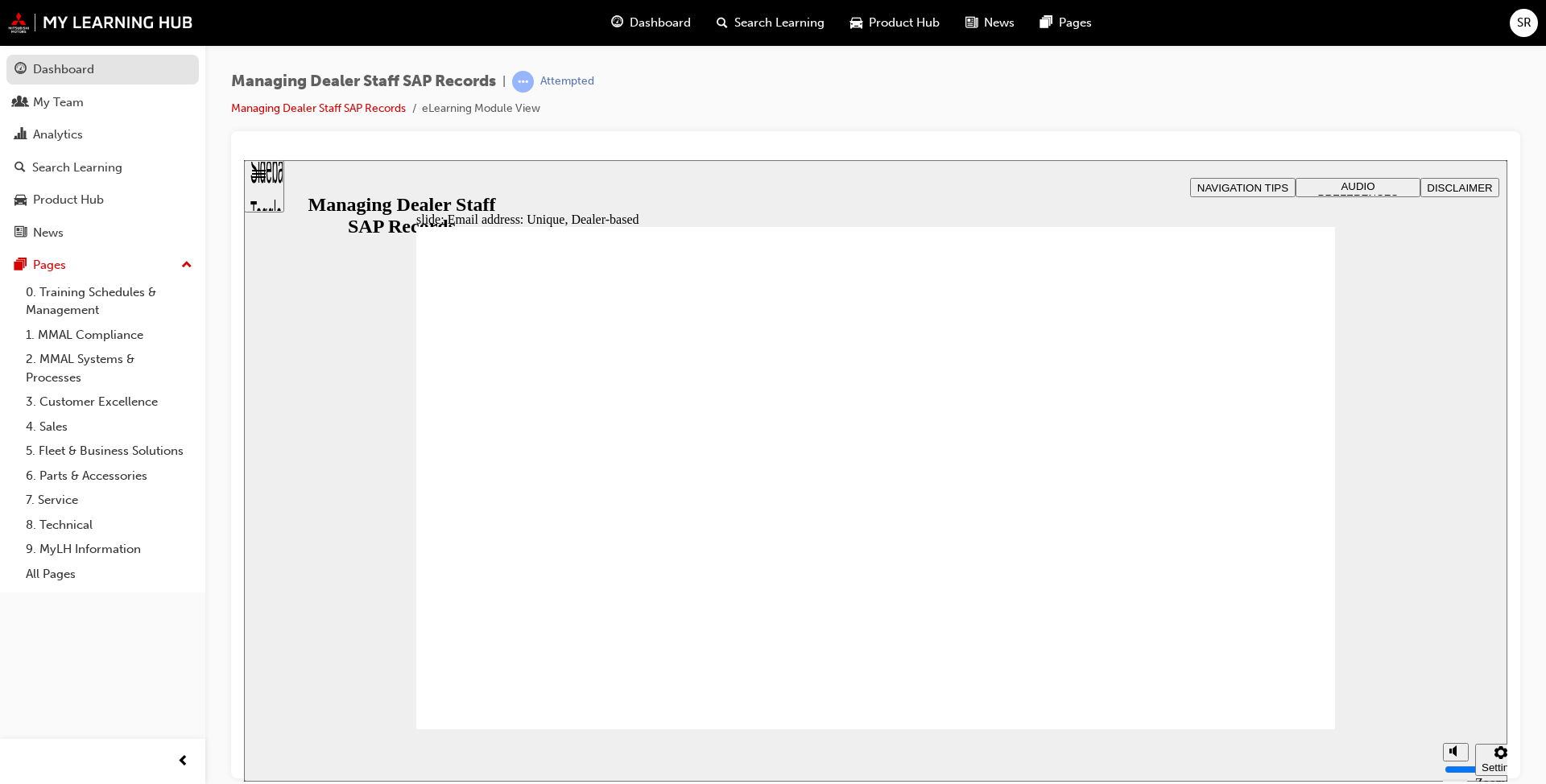 click on "Dashboard" at bounding box center [102, 69] 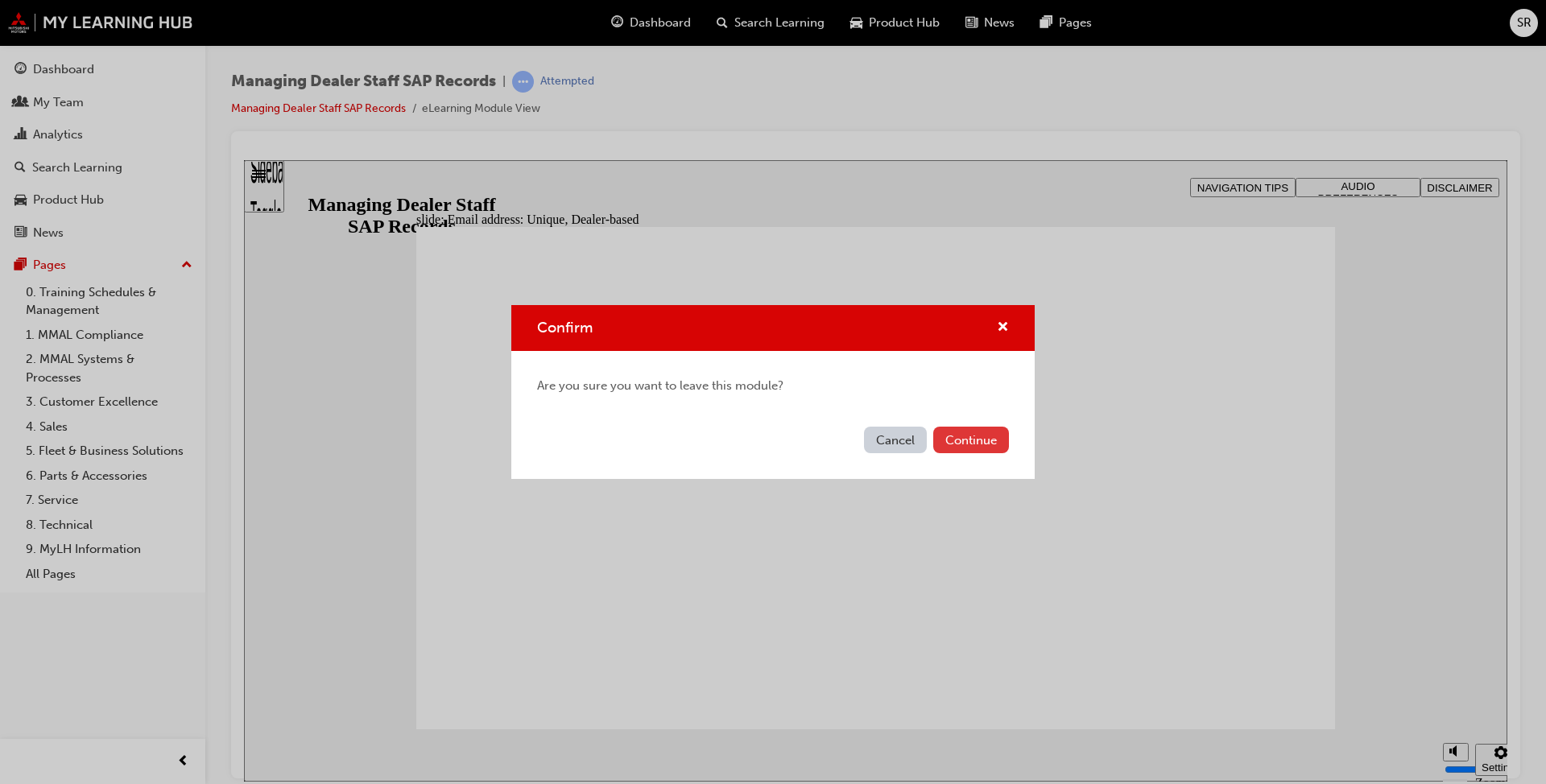click on "Continue" at bounding box center [971, 439] 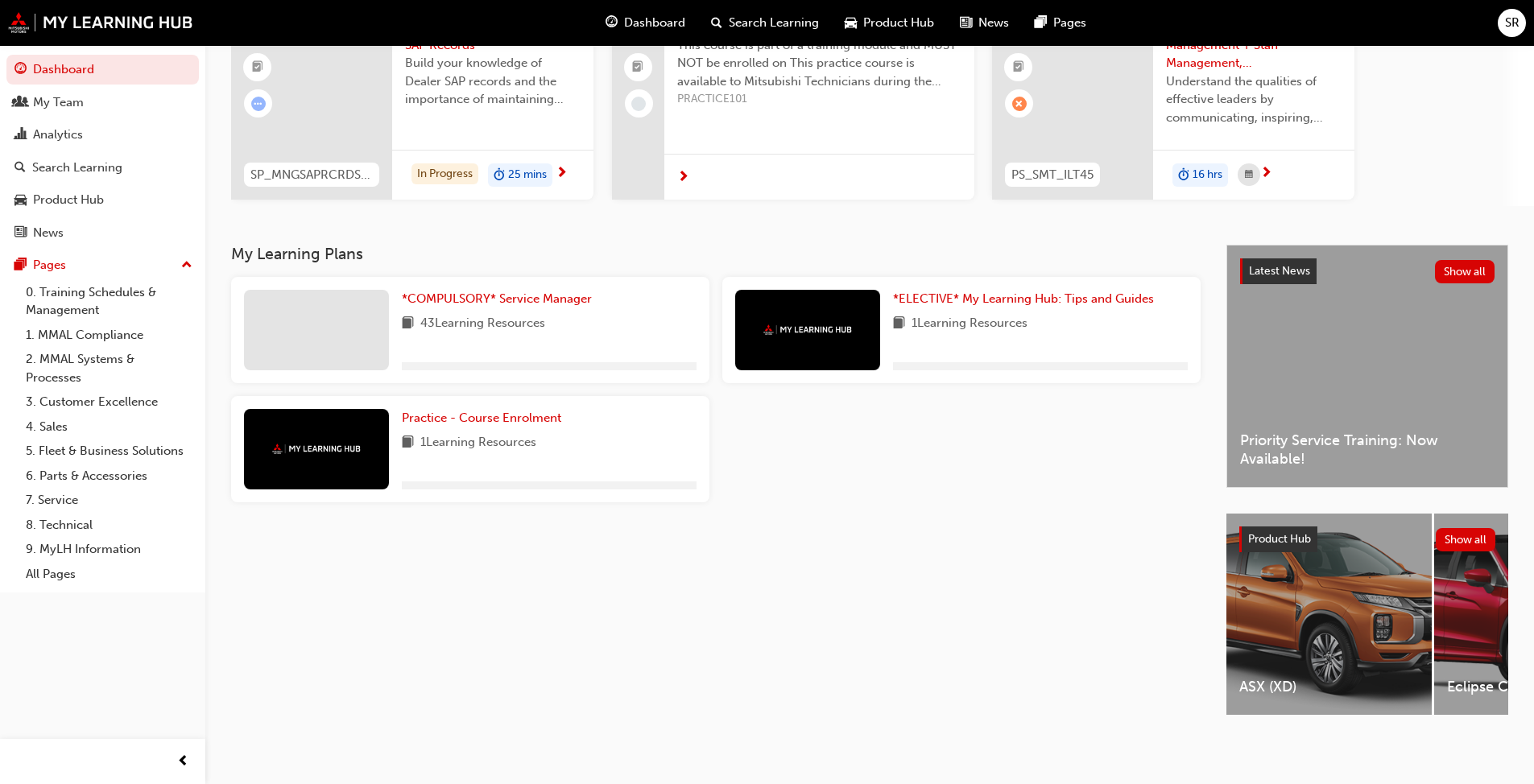 scroll, scrollTop: 0, scrollLeft: 0, axis: both 